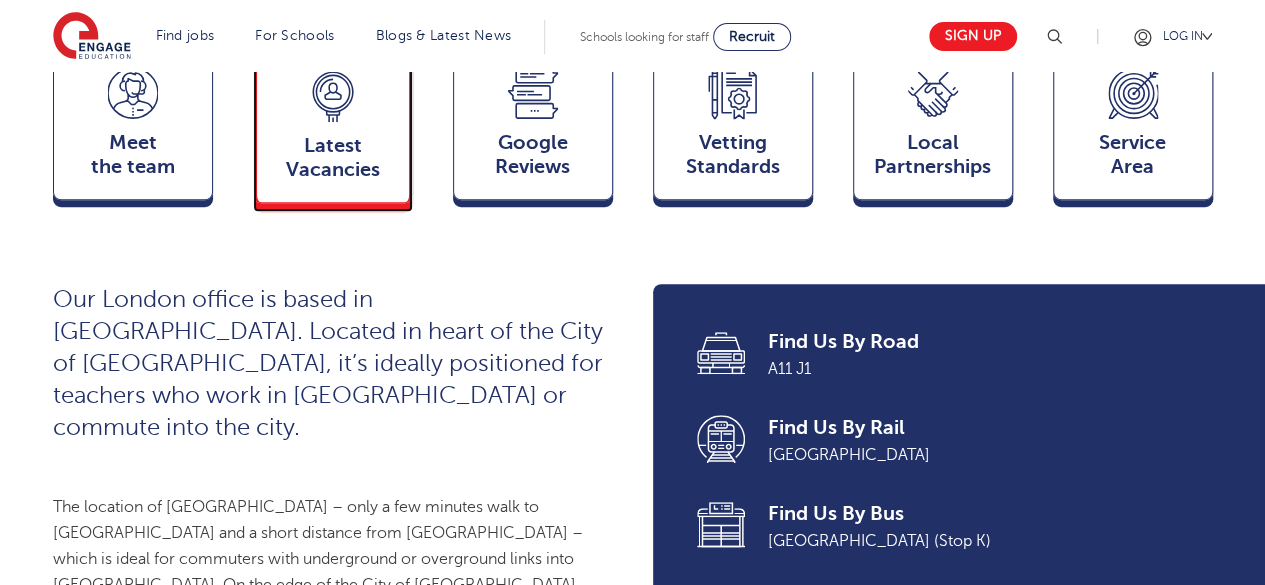 click on "Latest  Vacancies" at bounding box center (333, 158) 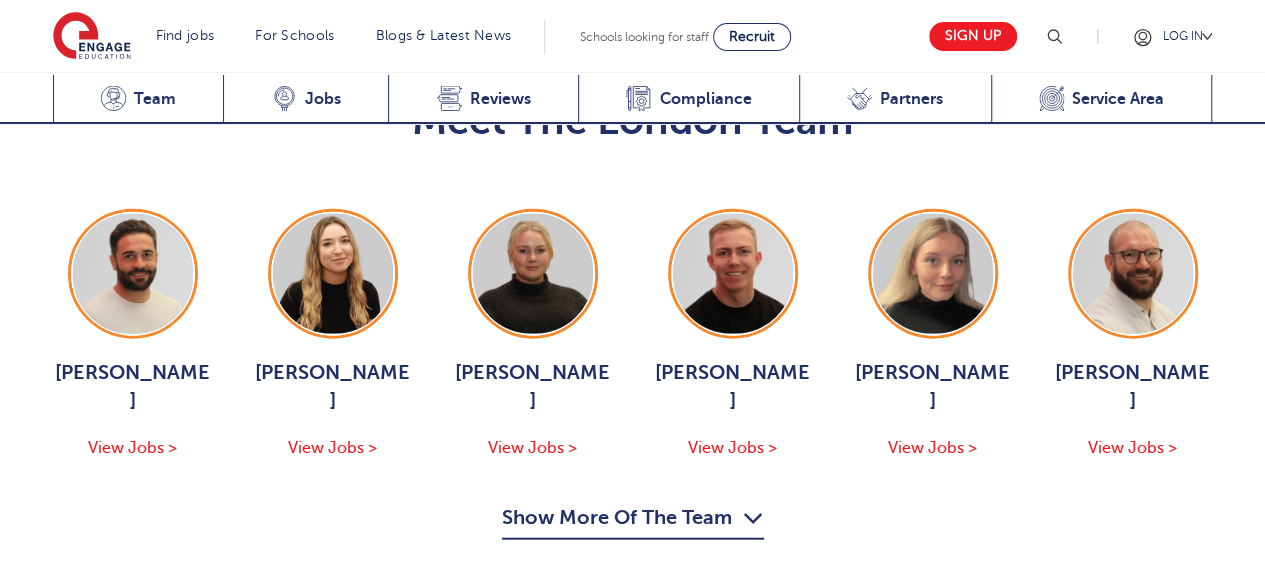 scroll, scrollTop: 2213, scrollLeft: 0, axis: vertical 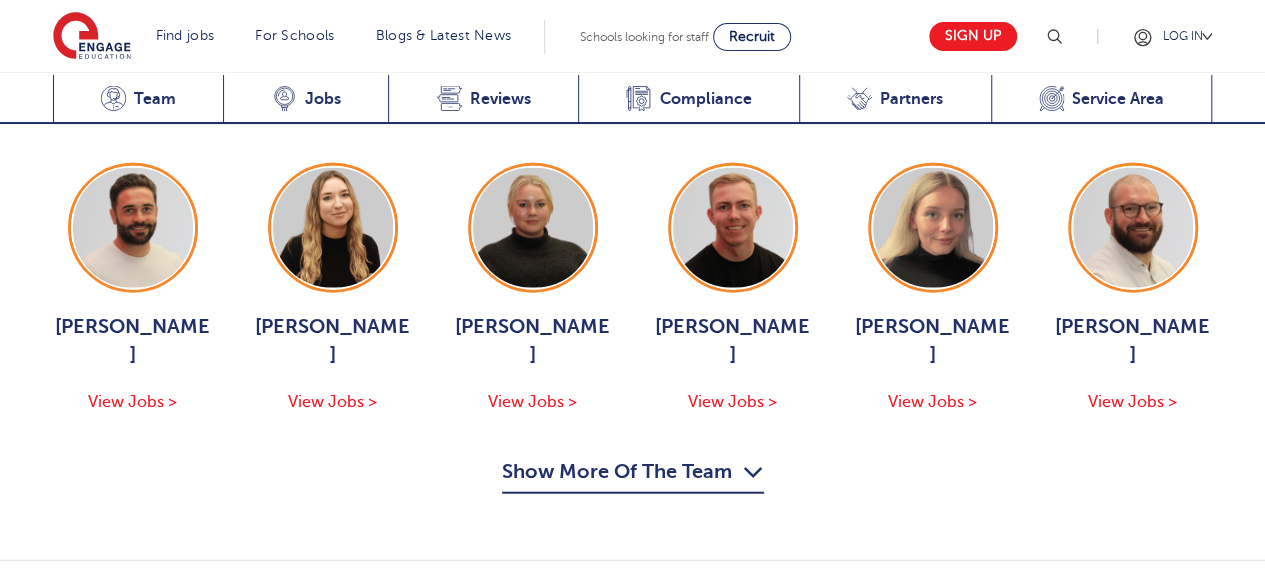 click on "Show More Of The Team" at bounding box center (633, 475) 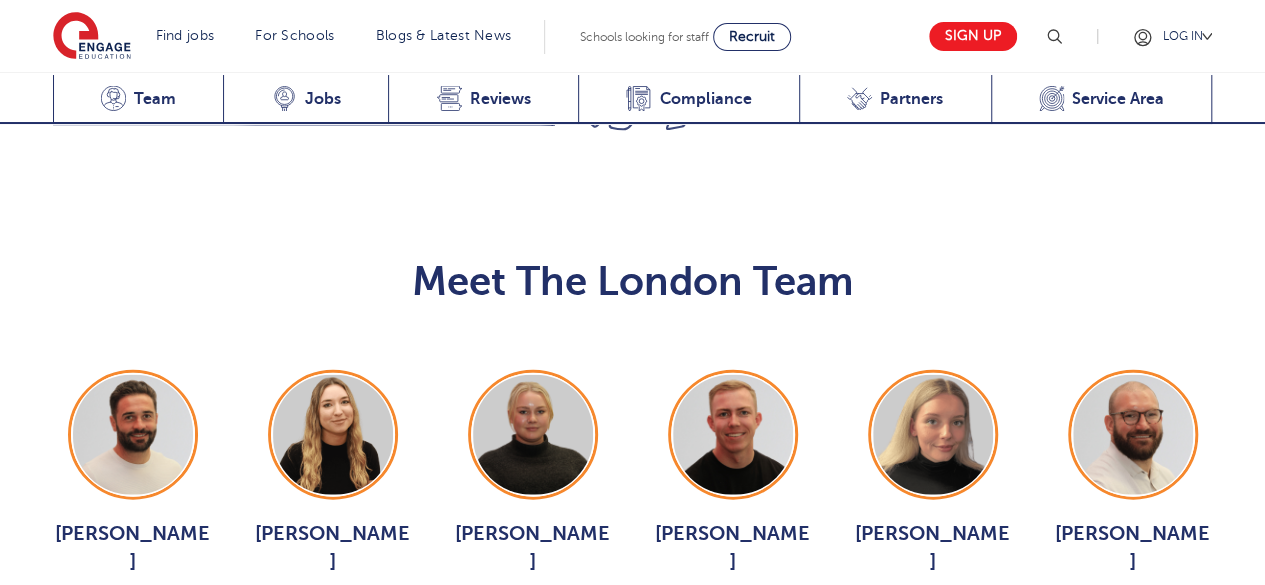 scroll, scrollTop: 1988, scrollLeft: 0, axis: vertical 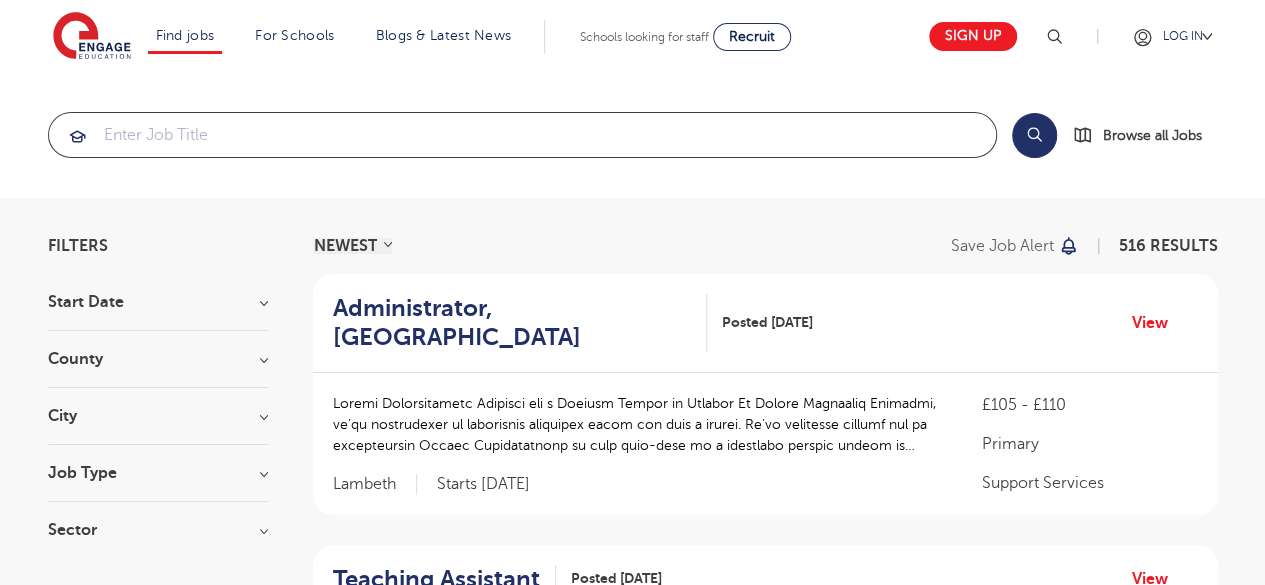 click at bounding box center [522, 135] 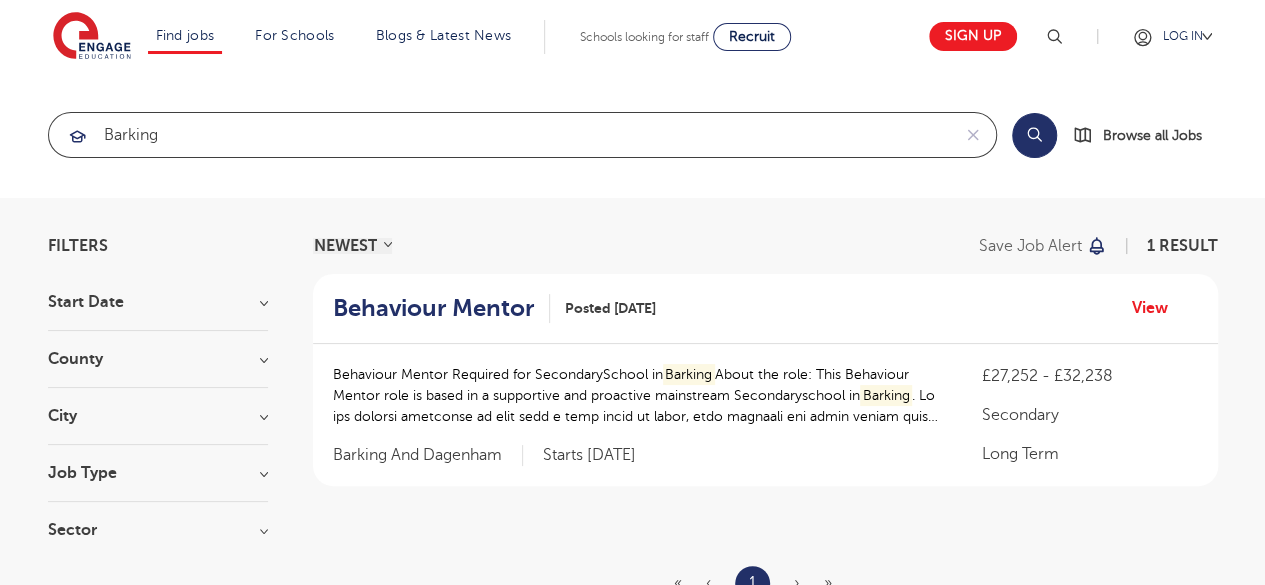type on "barking" 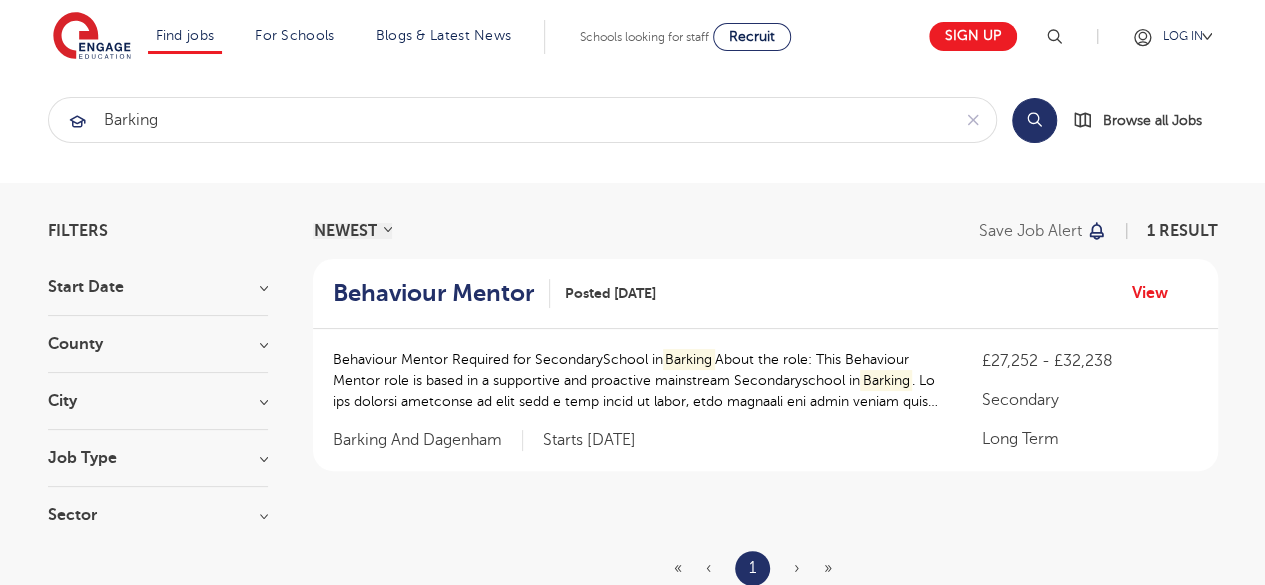 scroll, scrollTop: 14, scrollLeft: 0, axis: vertical 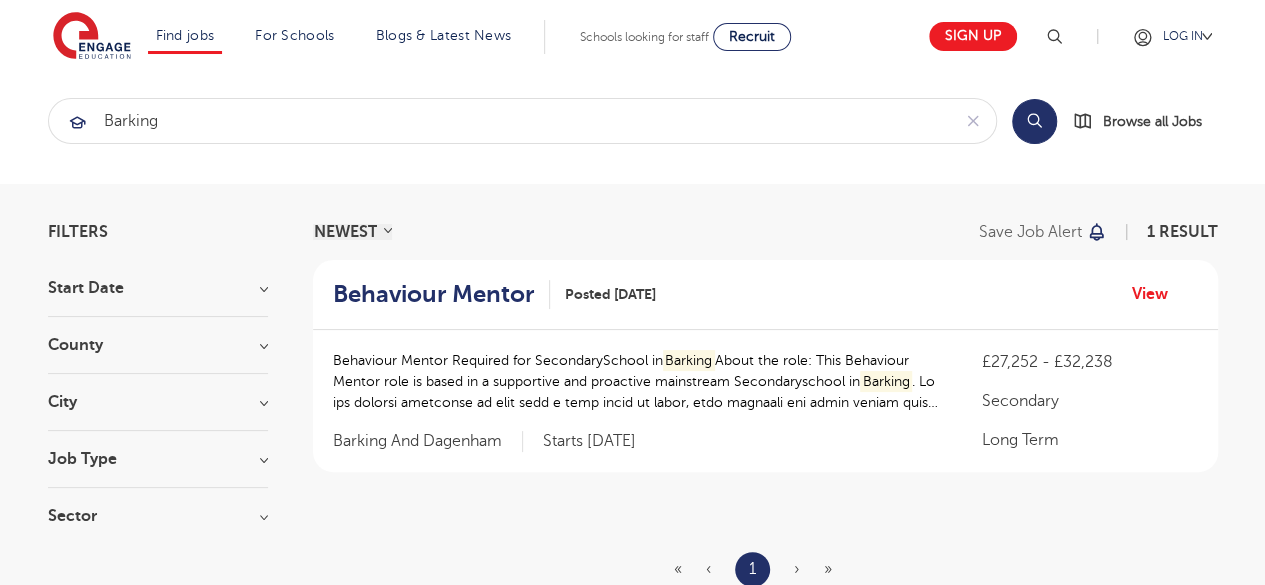 drag, startPoint x: 1056, startPoint y: 38, endPoint x: 1067, endPoint y: 38, distance: 11 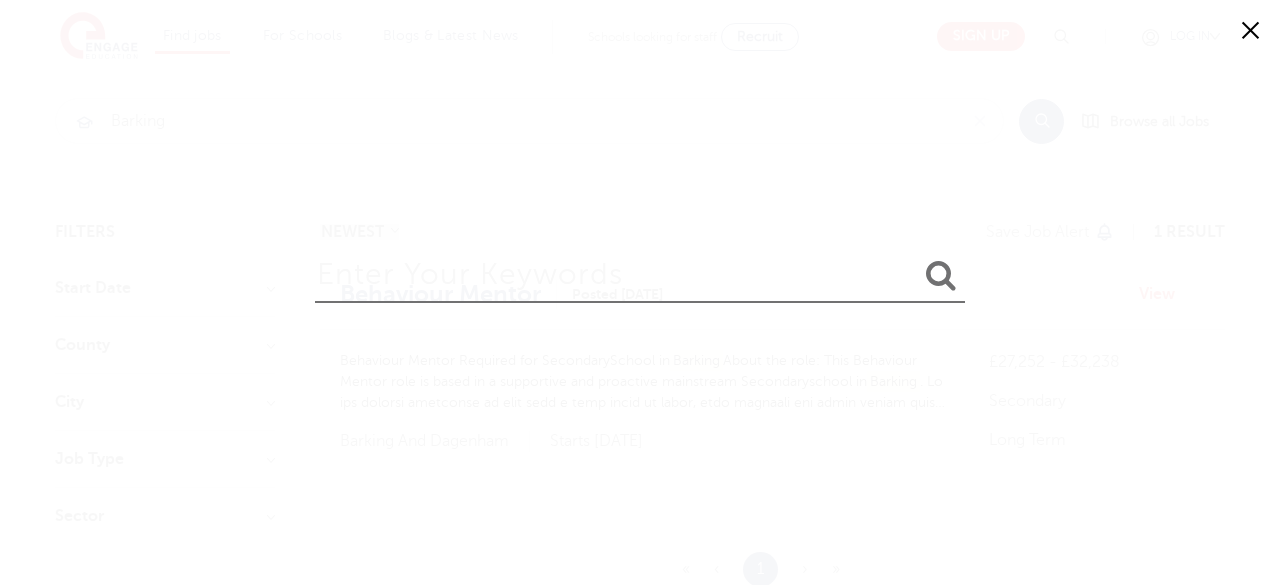 click at bounding box center [640, 270] 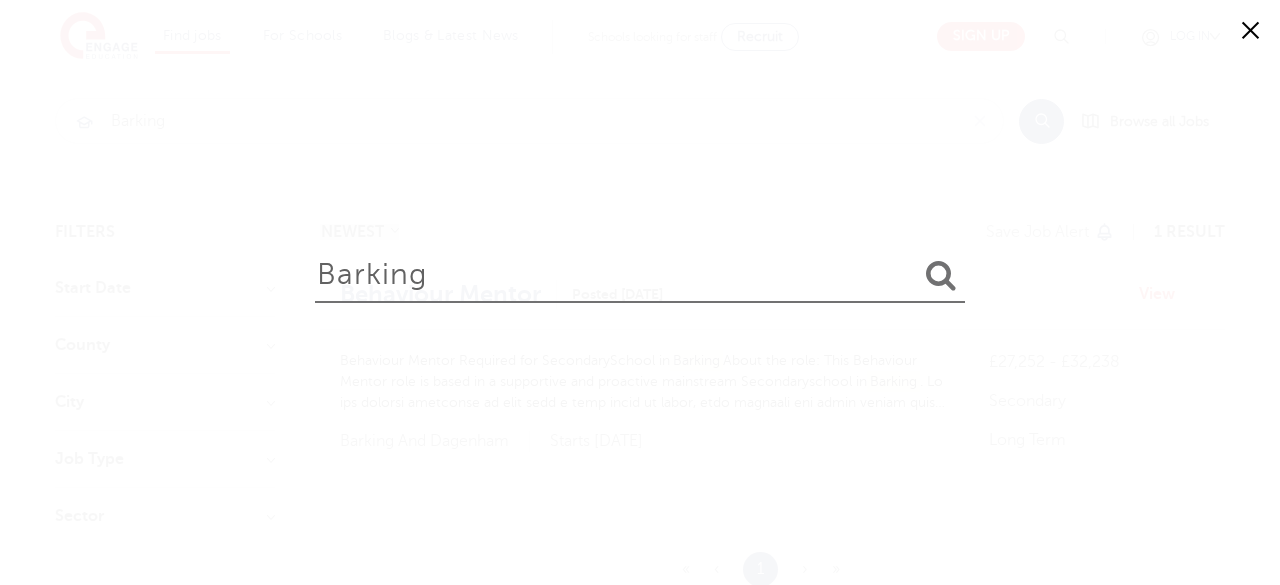 type on "barking" 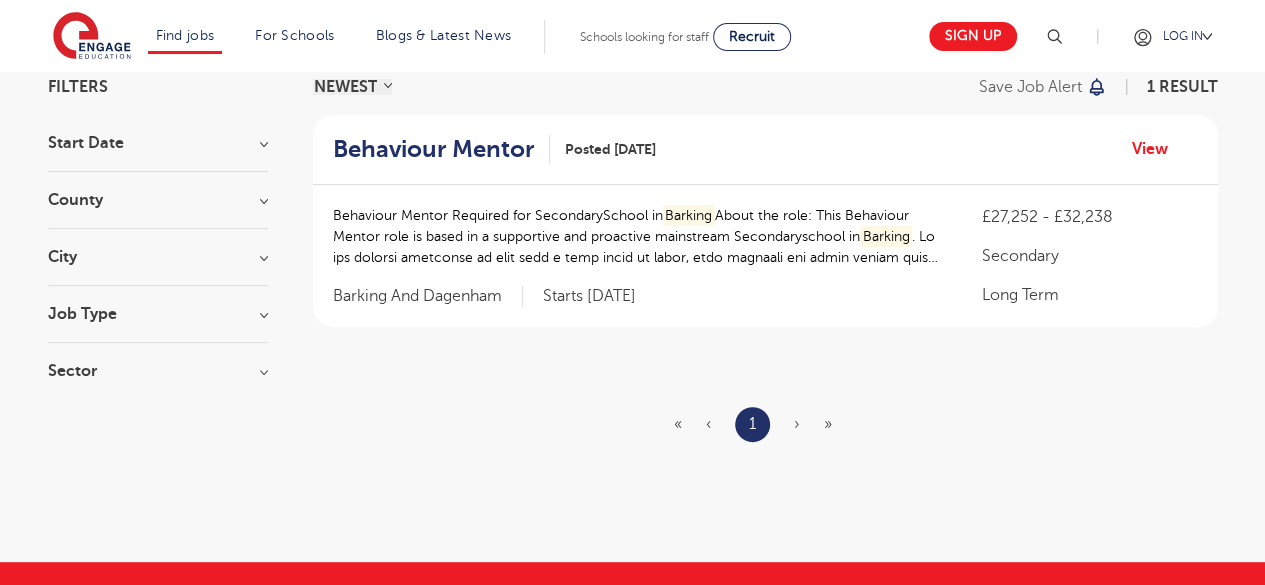 scroll, scrollTop: 160, scrollLeft: 0, axis: vertical 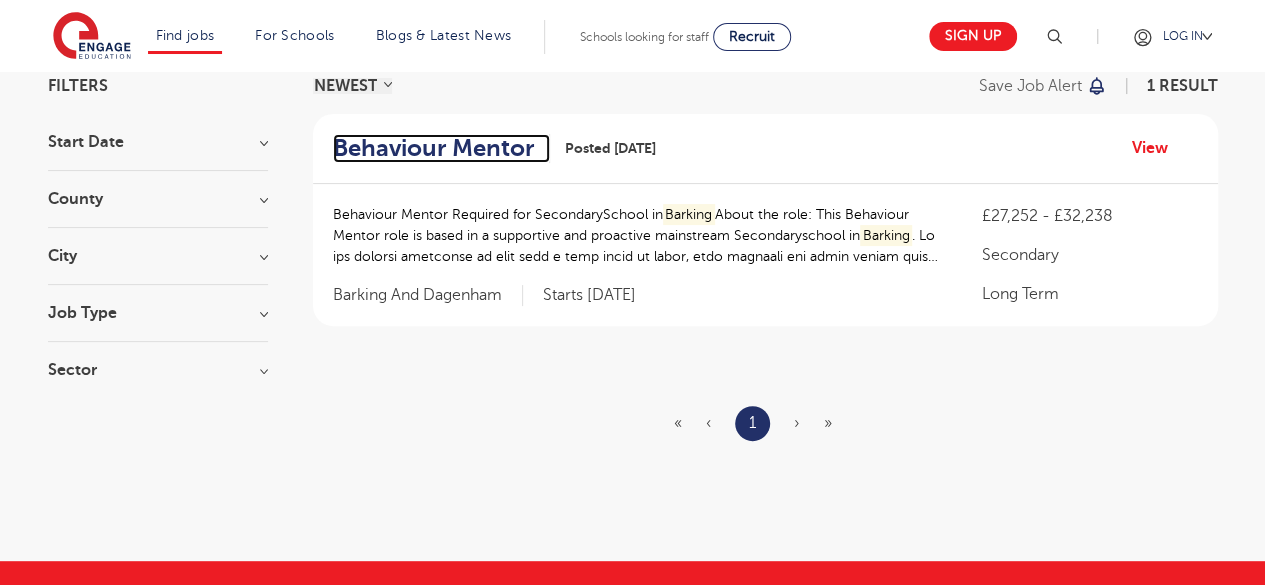 click on "Behaviour Mentor" at bounding box center [433, 148] 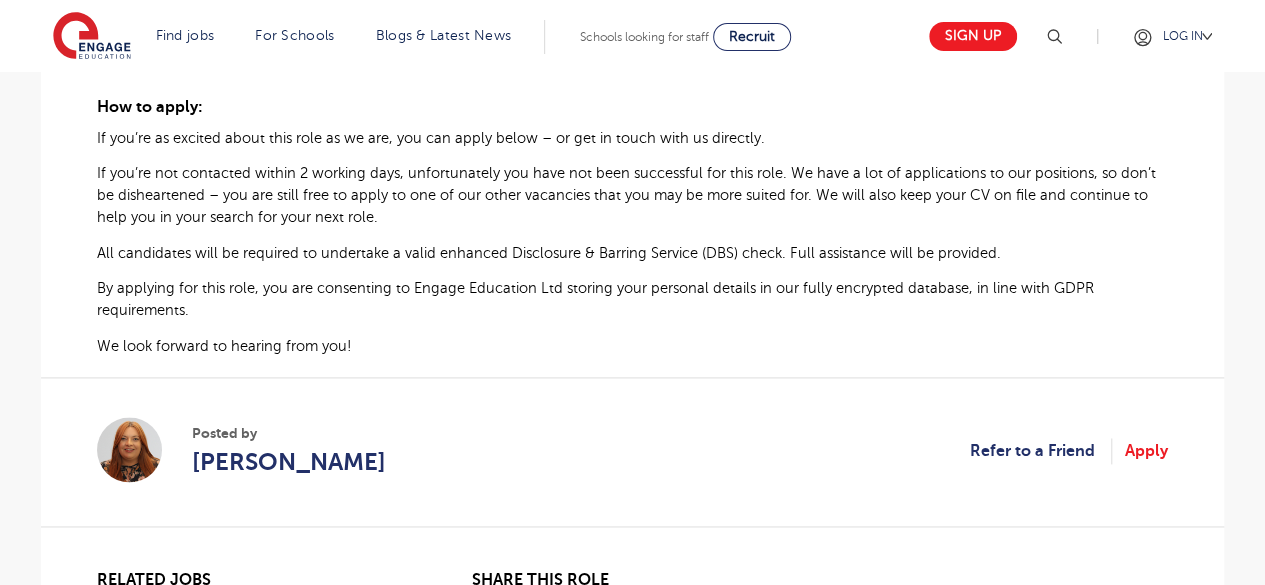 scroll, scrollTop: 1250, scrollLeft: 0, axis: vertical 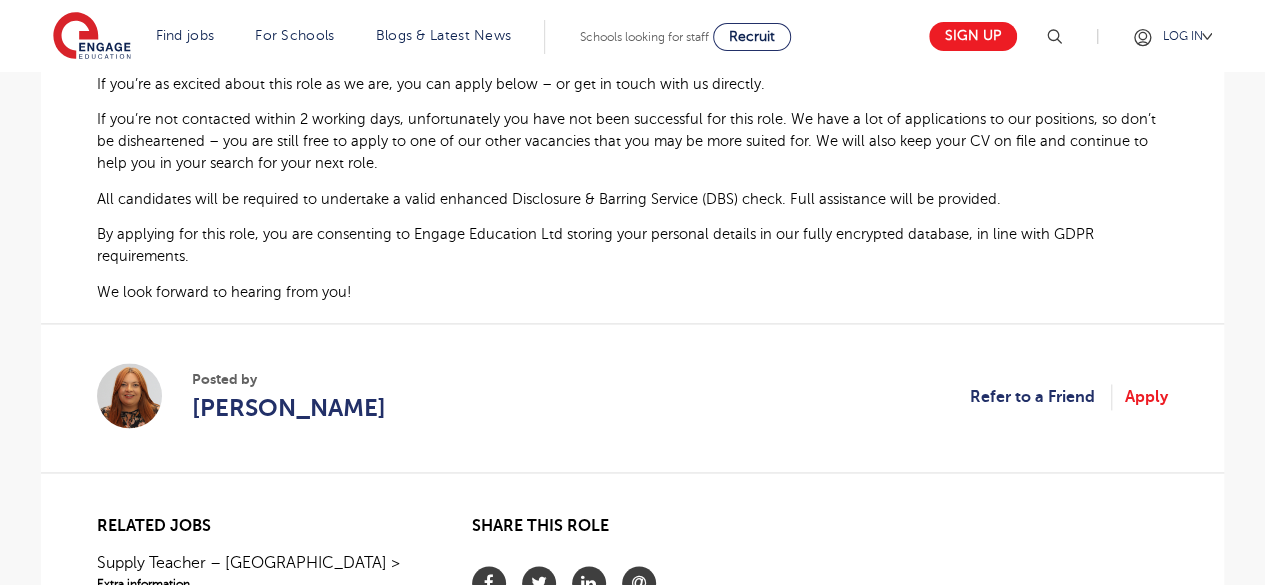 click on "£27,252 - £32,238 Long Term Secondary
Barking and Dagenham - Barking and Dagenham Beginning 09/25 Behaviour Mentor Required for Secondary School in Barking About the role: This Behaviour Mentor role is based in a supportive and proactive mainstream Secondary school in Barking. We are seeking educators to work with a wide range of needs, from children and young people with Social, Emotional and Mental Health needs to more Sensory Behavioural Difficulties linked to Autism. If you are looking to make a real difference to a student’s life, this could be the role for you. Your Role: Supporting on a one-to-one basis or in small groups Working with other support staff to engage pupils in class and minimise disruption Providing feedback to teachers and parents Monitoring the internal exclusions room Collecting students who are being removed from class due to their behaviour You will be assisting pupils with Autism, SEMH, ADHD, Severe Learning Difficulties and other Learning Disabilities The ideal candidate:" at bounding box center (632, -145) 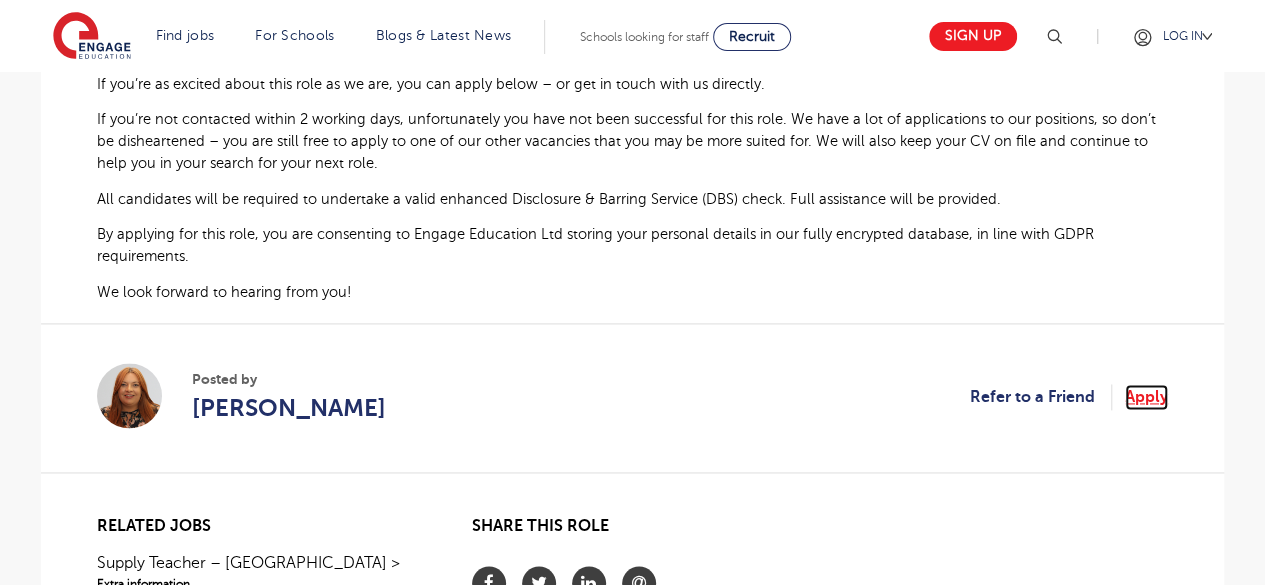 click on "Apply" at bounding box center [1146, 397] 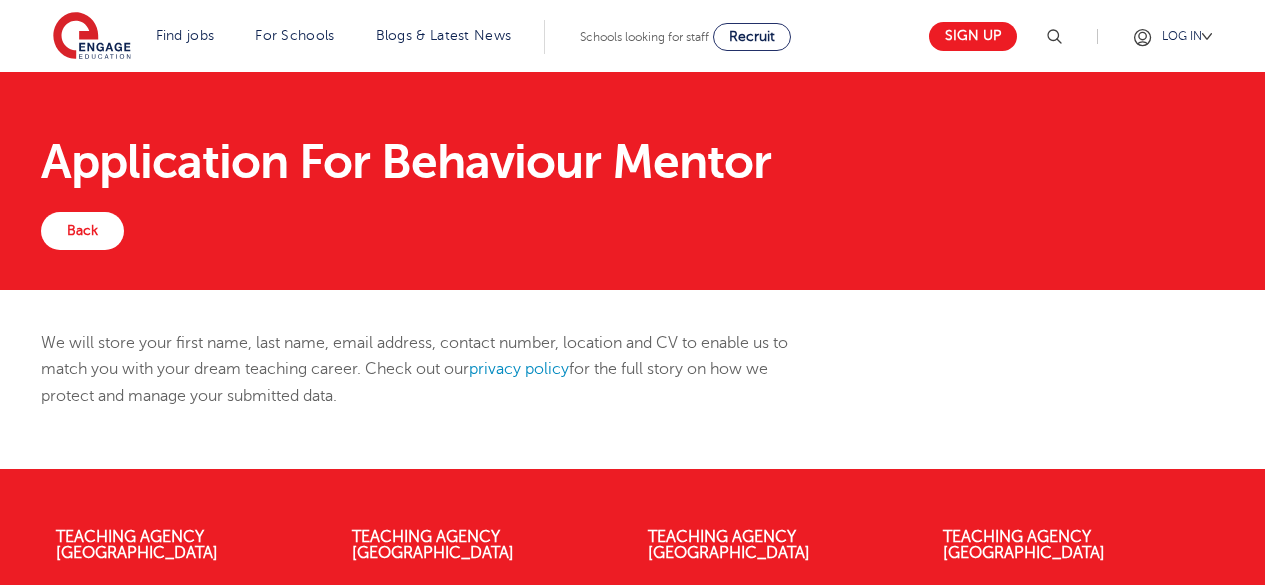 scroll, scrollTop: 0, scrollLeft: 0, axis: both 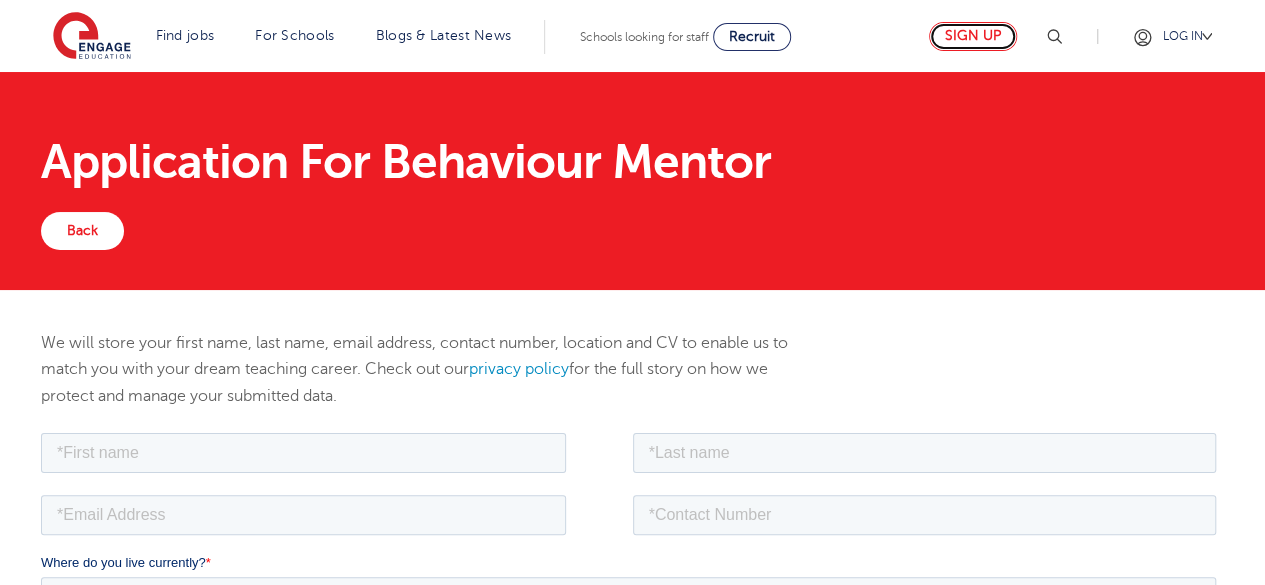 click on "Sign up" at bounding box center [973, 36] 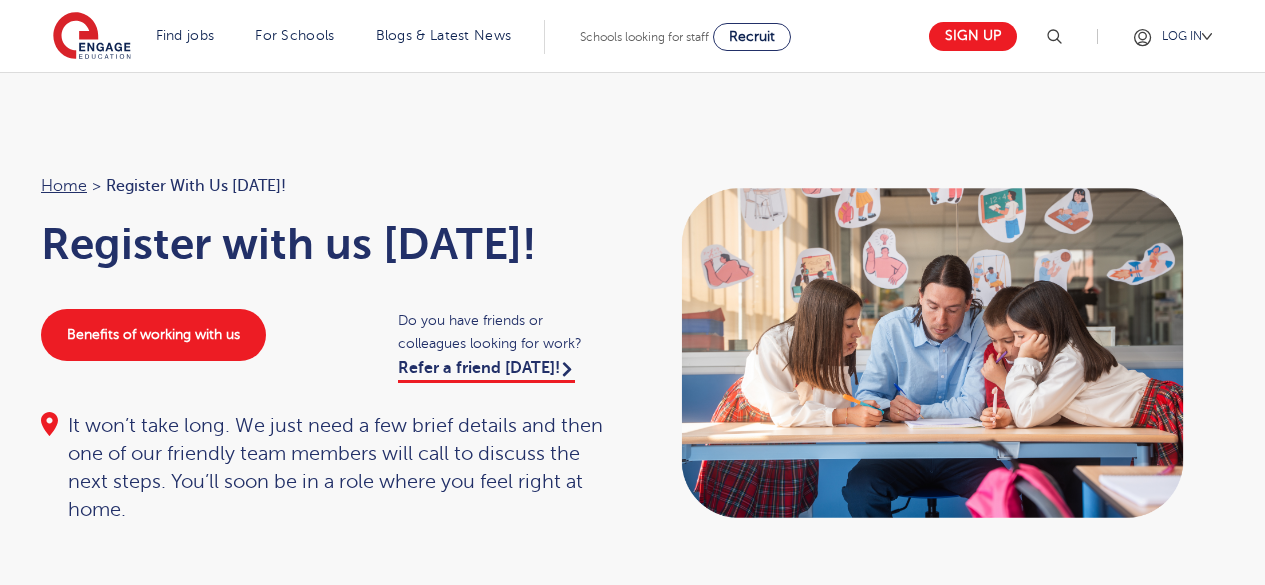 scroll, scrollTop: 0, scrollLeft: 0, axis: both 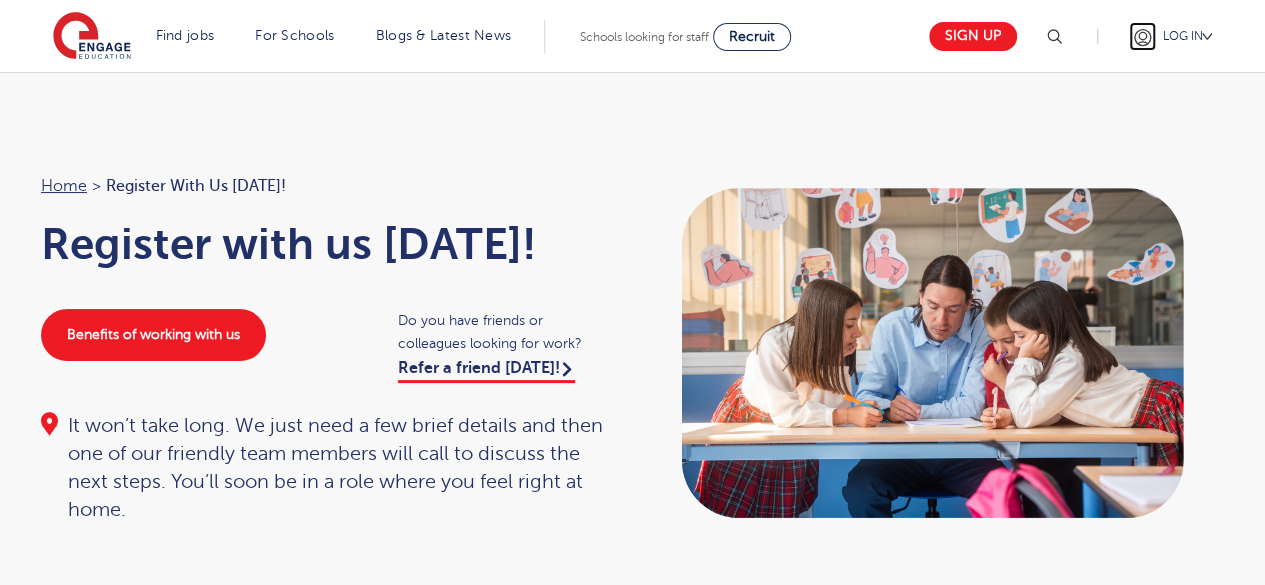 click at bounding box center (1142, 37) 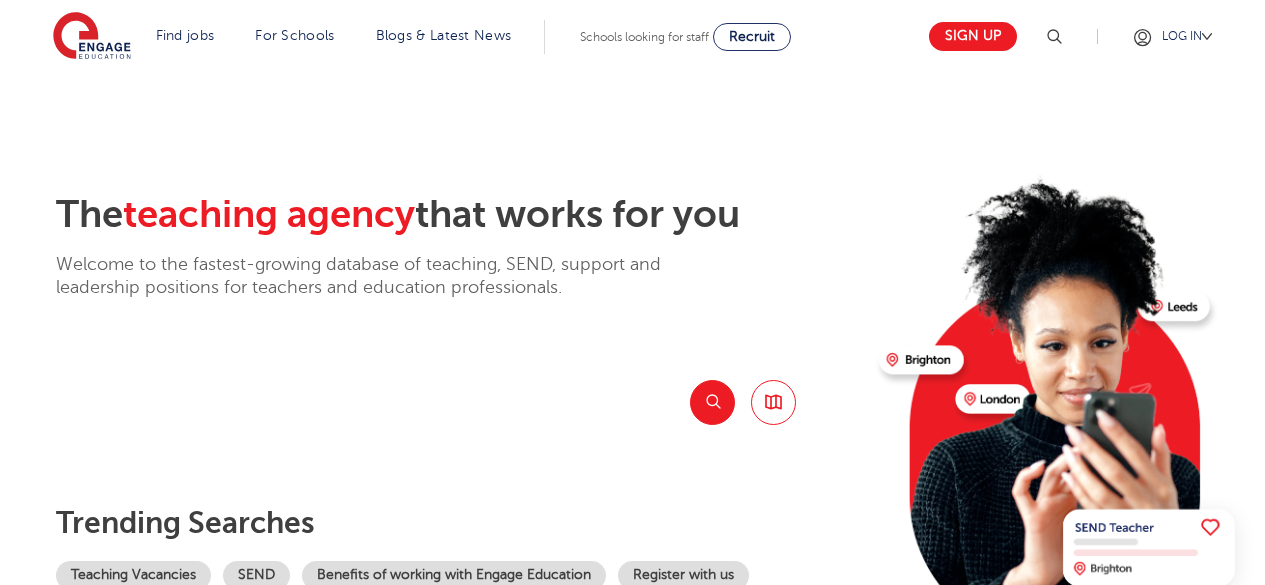 scroll, scrollTop: 0, scrollLeft: 0, axis: both 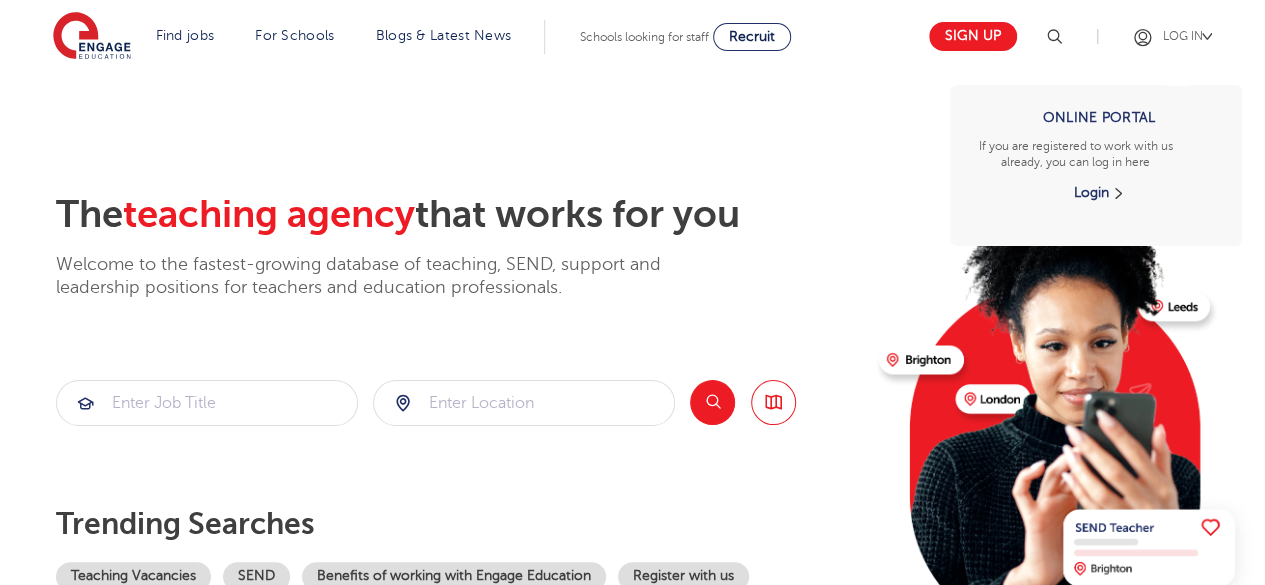click on "LOG IN
Online Portal
If you are registered to work with us
already, you can log in here
Login" at bounding box center [1184, 36] 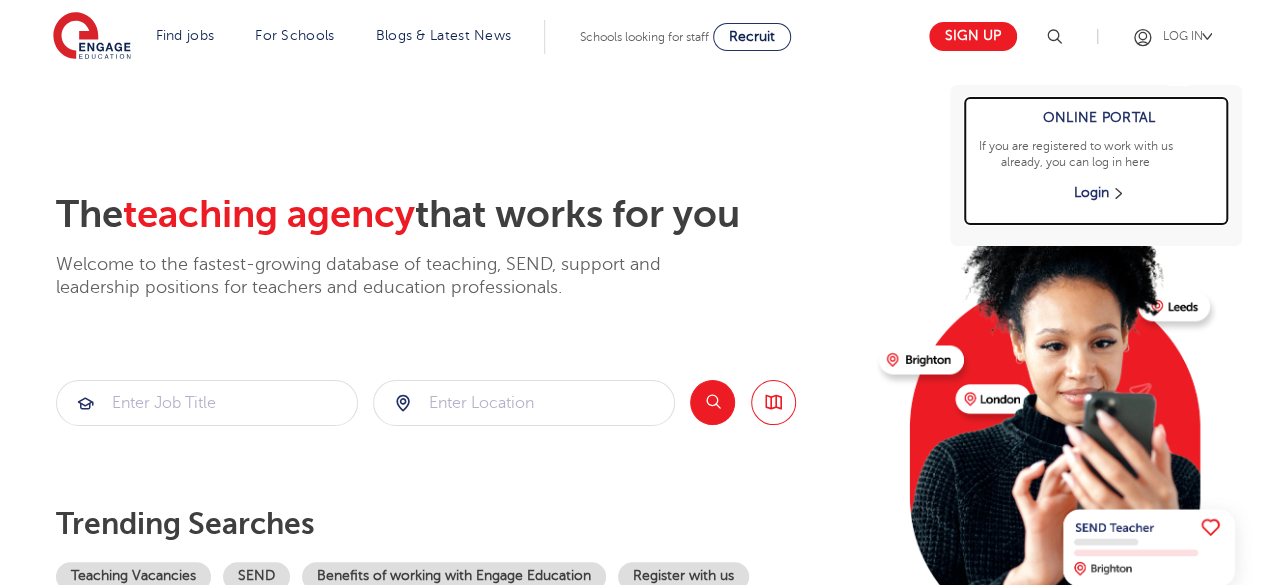 click on "Login" at bounding box center [1098, 193] 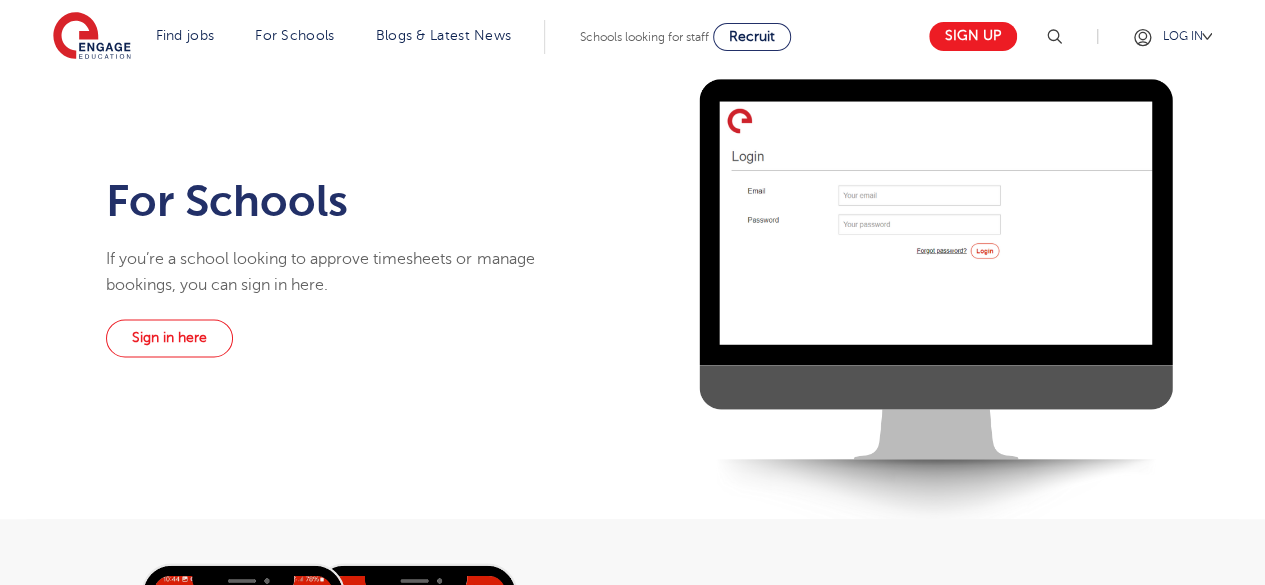 scroll, scrollTop: 440, scrollLeft: 0, axis: vertical 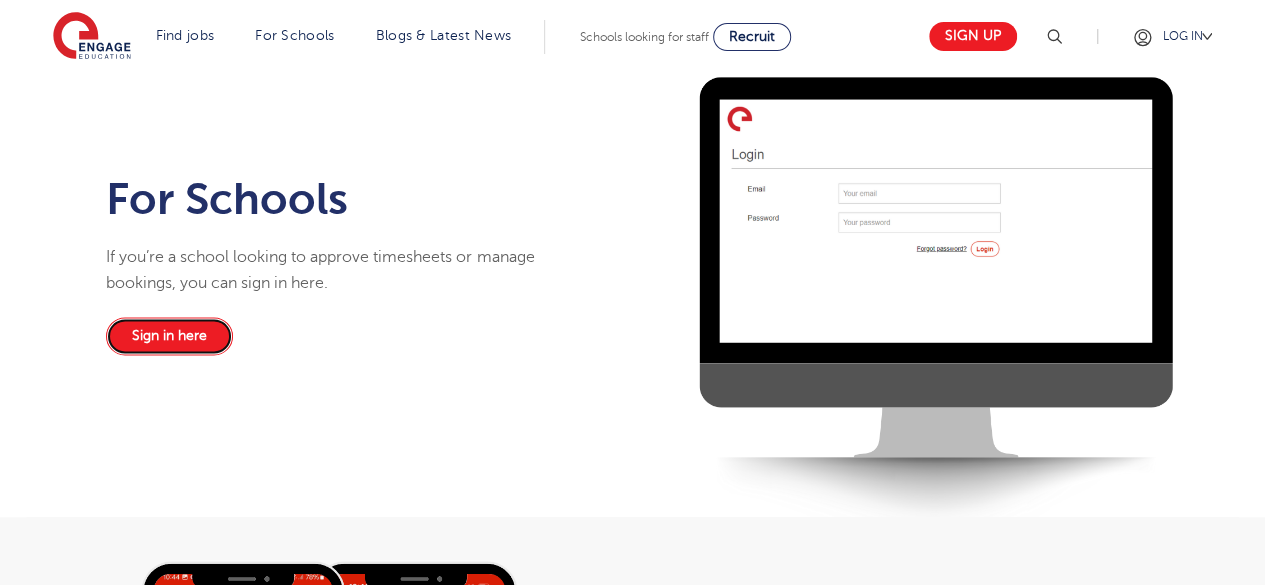 click on "Sign in here" at bounding box center [169, 336] 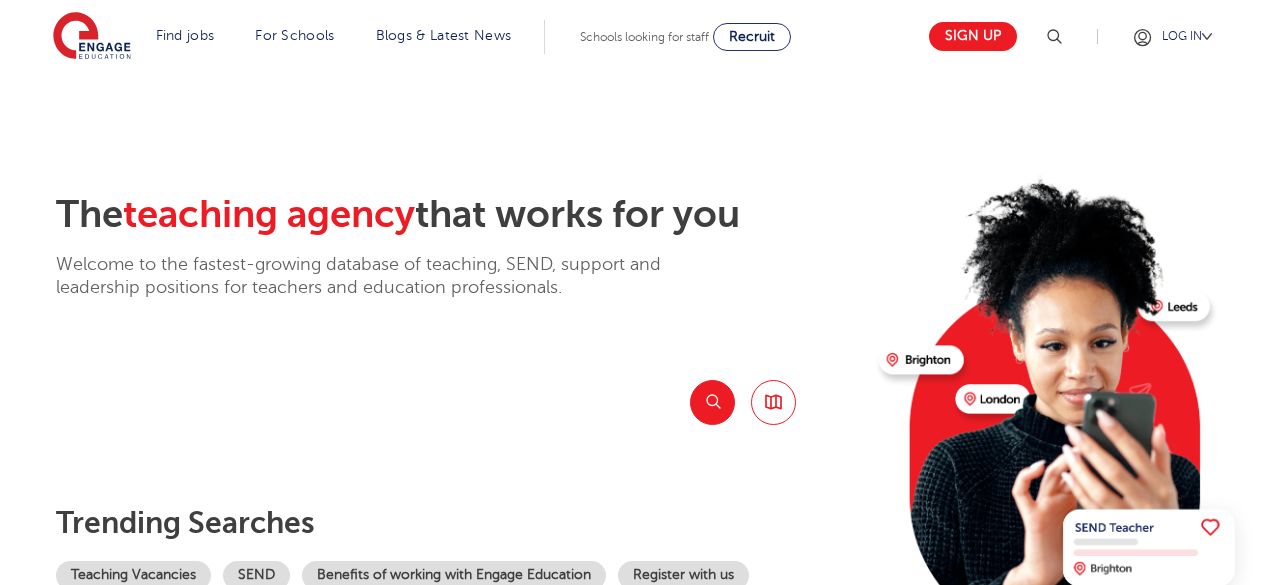 scroll, scrollTop: 0, scrollLeft: 0, axis: both 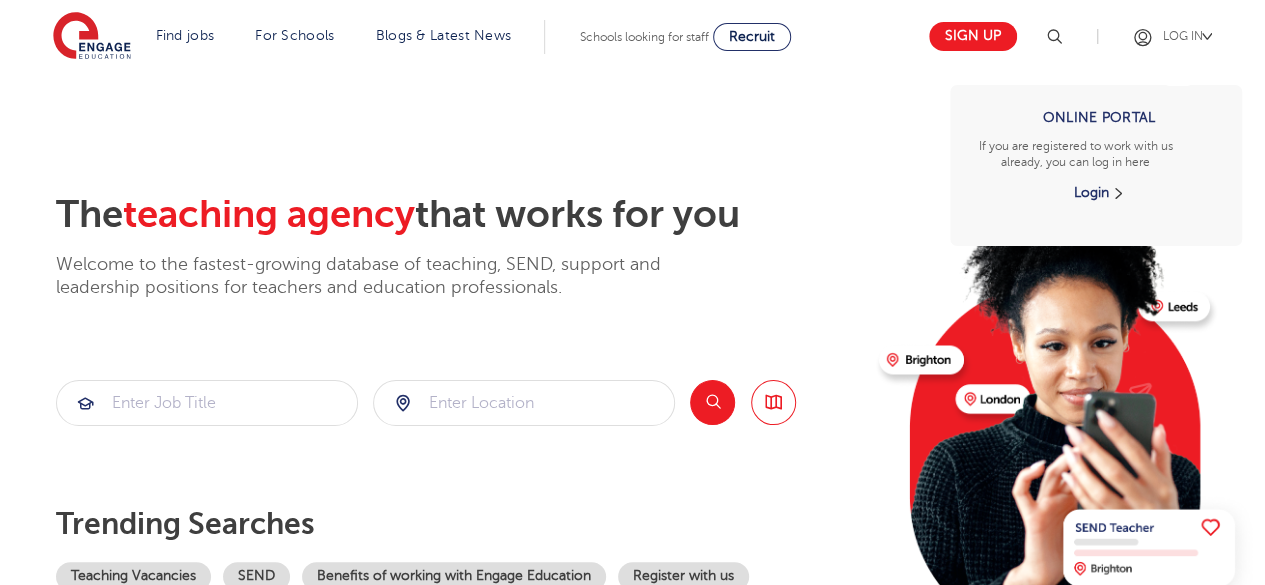 click on "LOG IN
Online Portal
If you are registered to work with us
already, you can log in here
Login" at bounding box center (1184, 36) 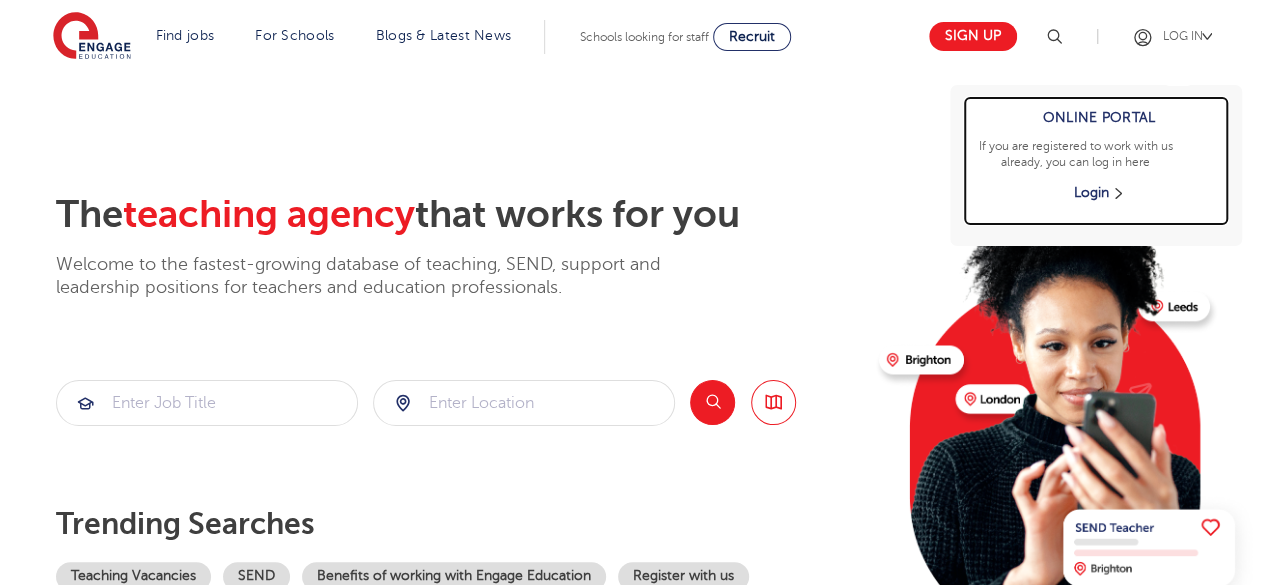click on "Online Portal
If you are registered to work with us
already, you can log in here
Login" at bounding box center (1096, 161) 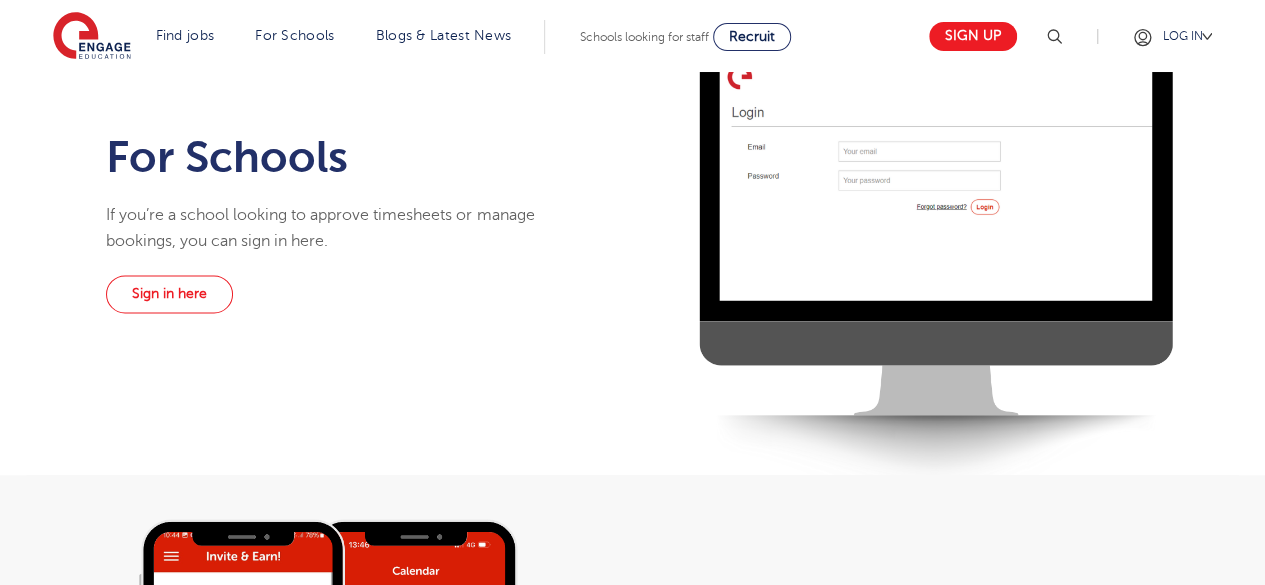 scroll, scrollTop: 492, scrollLeft: 0, axis: vertical 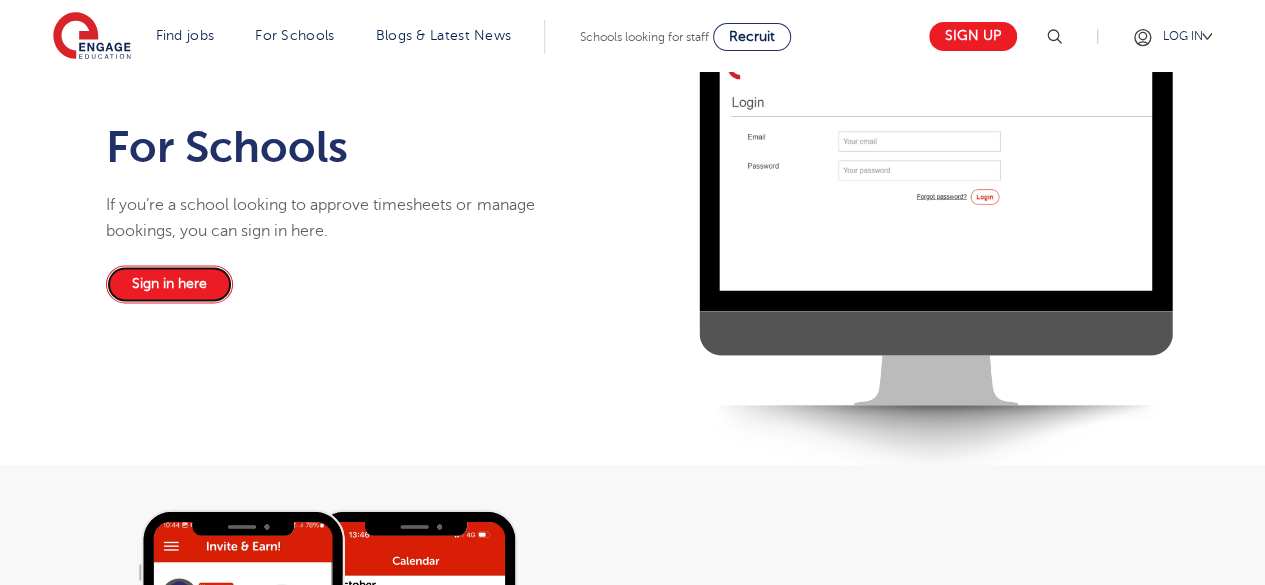 click on "Sign in here" at bounding box center (169, 284) 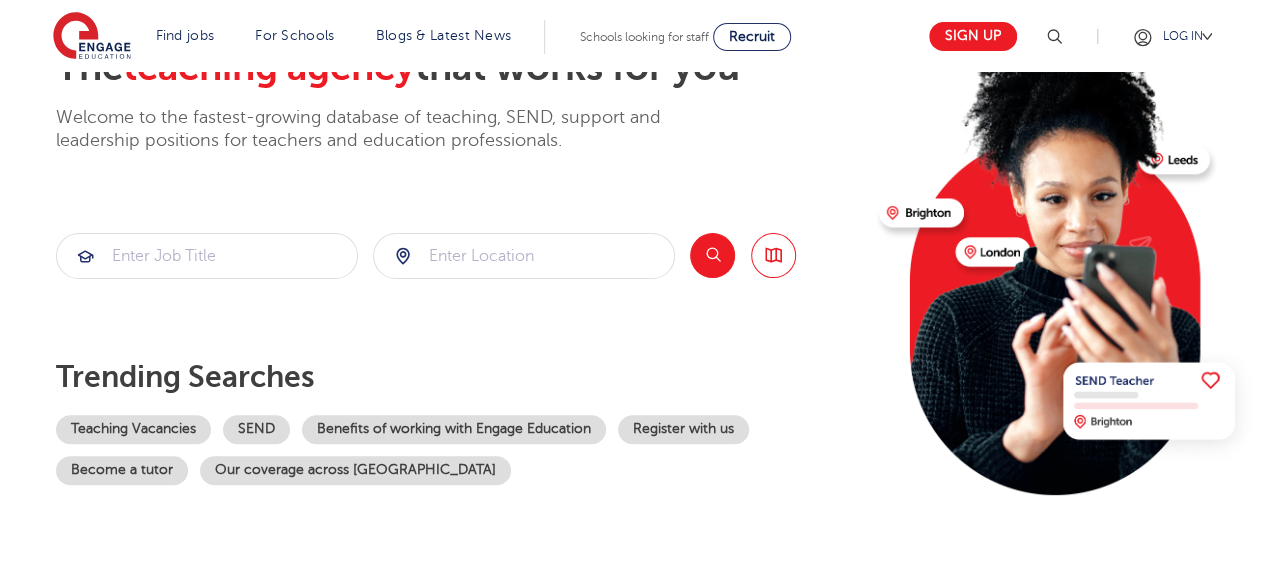 scroll, scrollTop: 149, scrollLeft: 0, axis: vertical 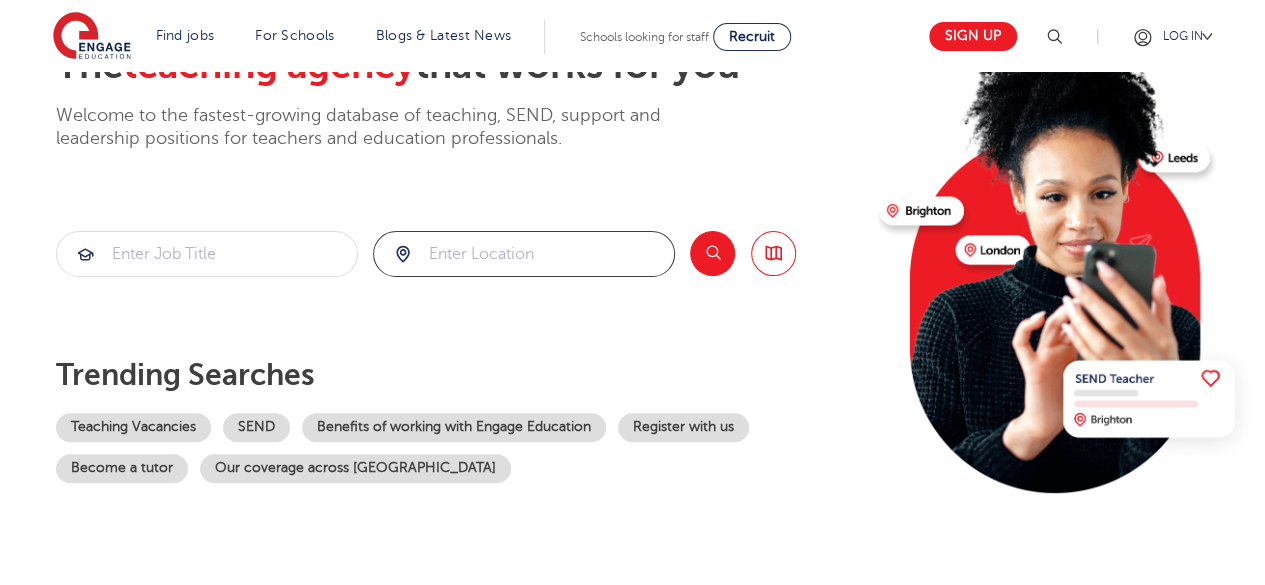 click at bounding box center [524, 254] 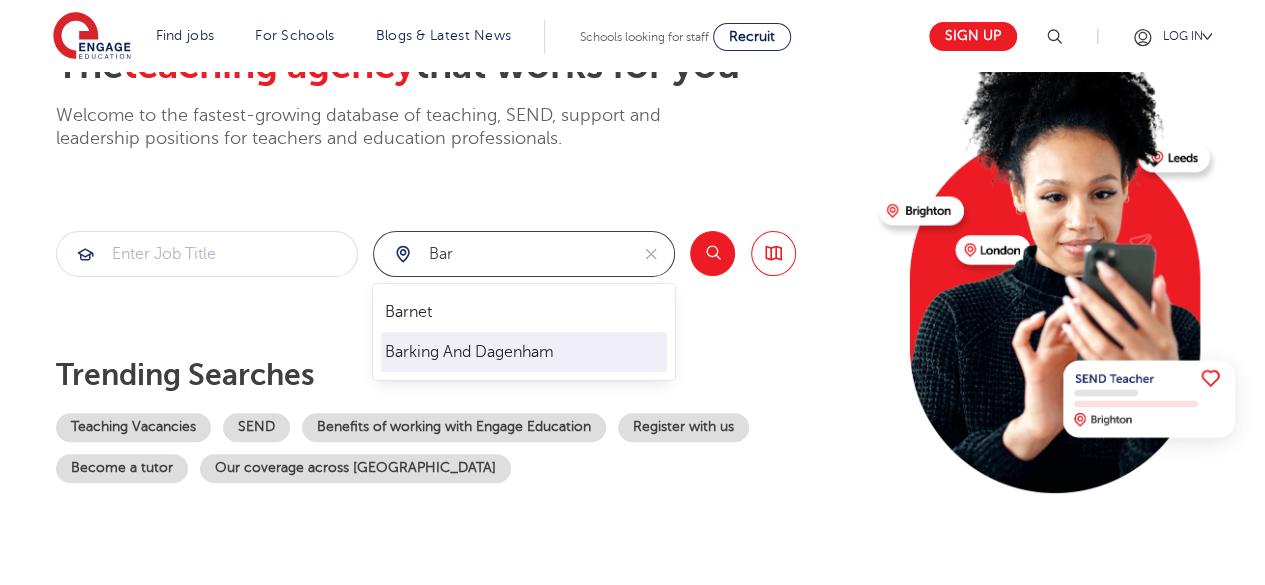 click on "Barking And Dagenham" at bounding box center [524, 352] 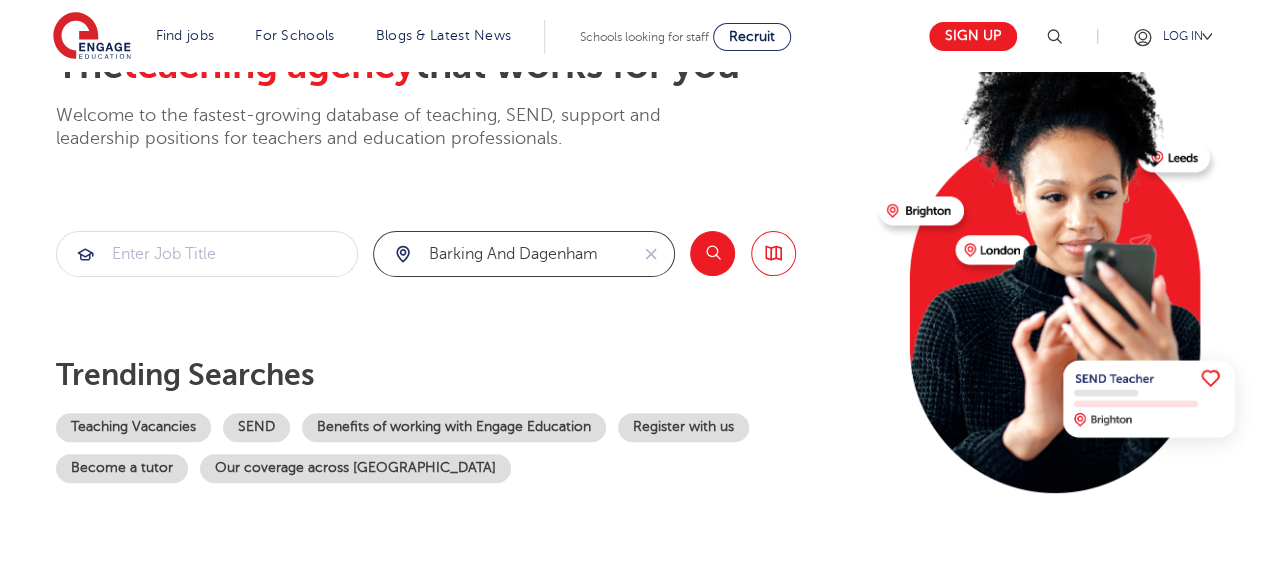 type on "Barking And Dagenham" 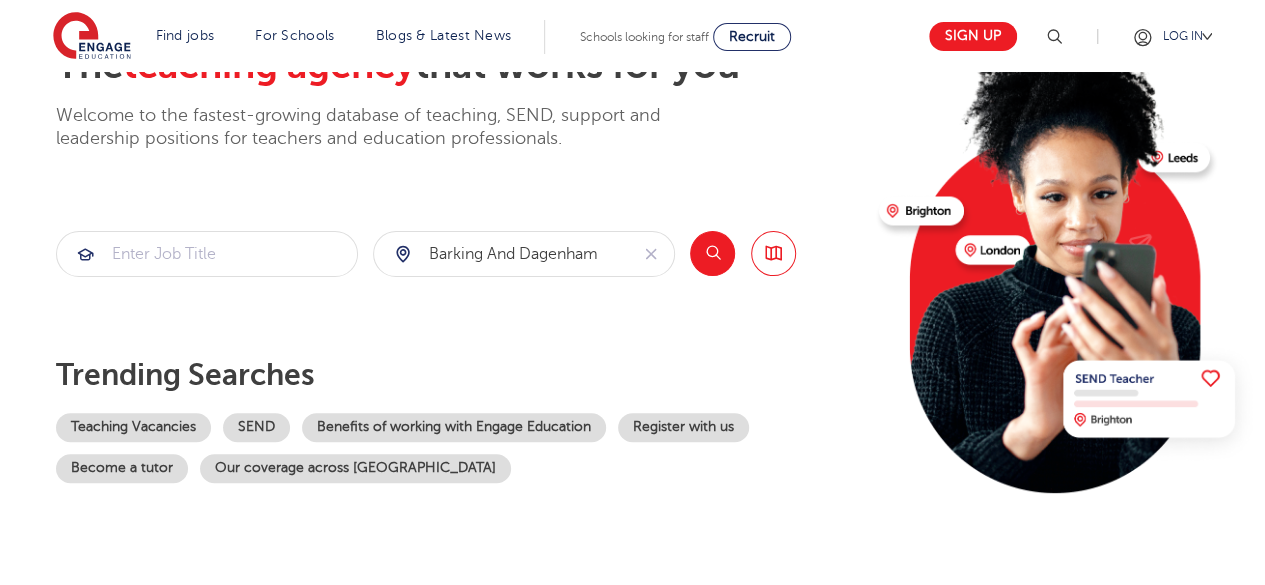 click on "Search" at bounding box center (712, 253) 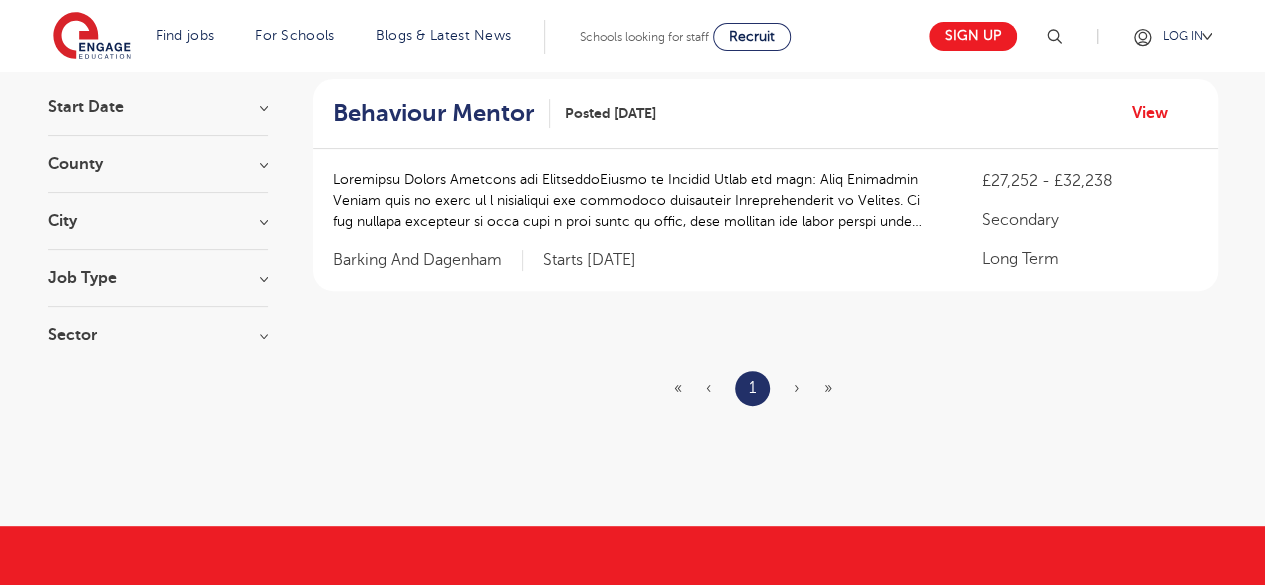 scroll, scrollTop: 202, scrollLeft: 0, axis: vertical 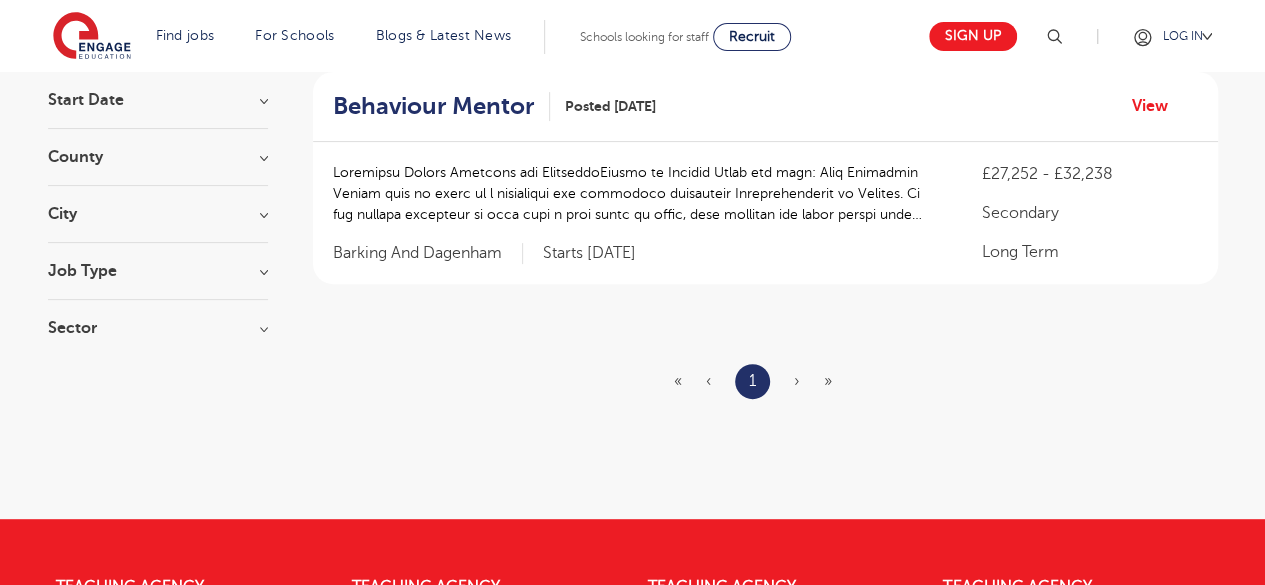click at bounding box center (637, 193) 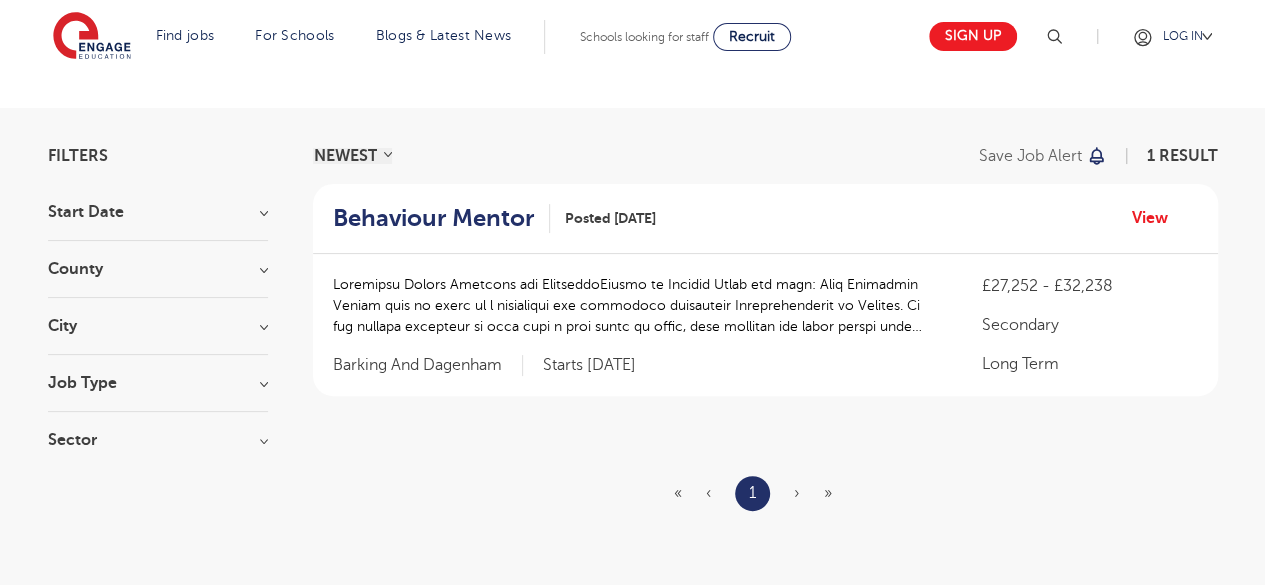 scroll, scrollTop: 88, scrollLeft: 0, axis: vertical 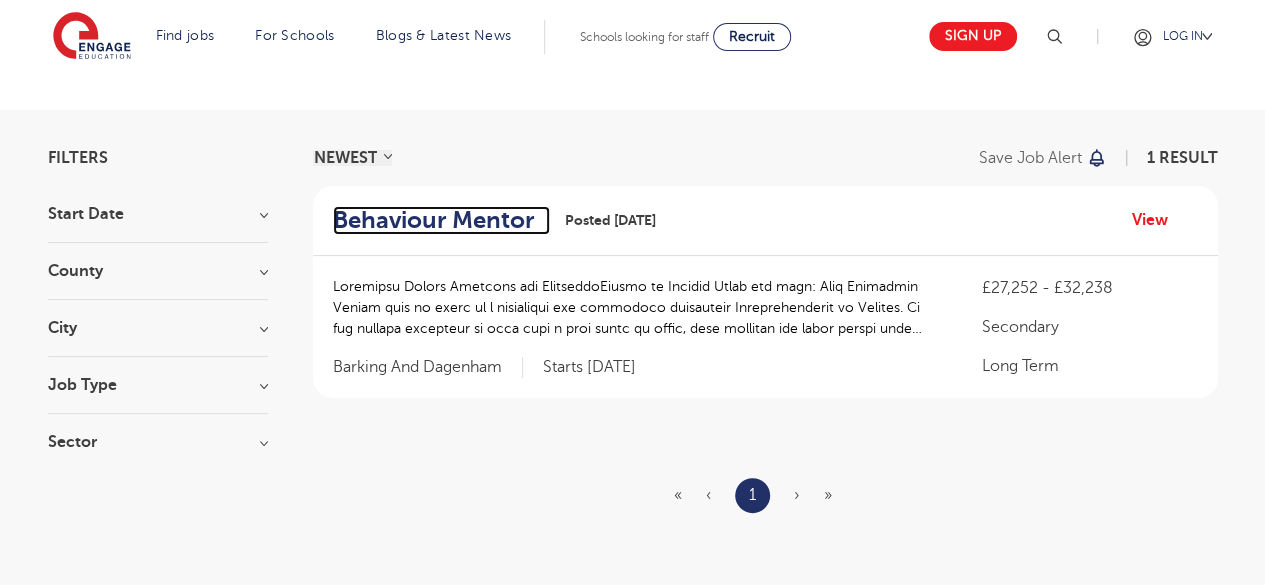 click on "Behaviour Mentor" at bounding box center [433, 220] 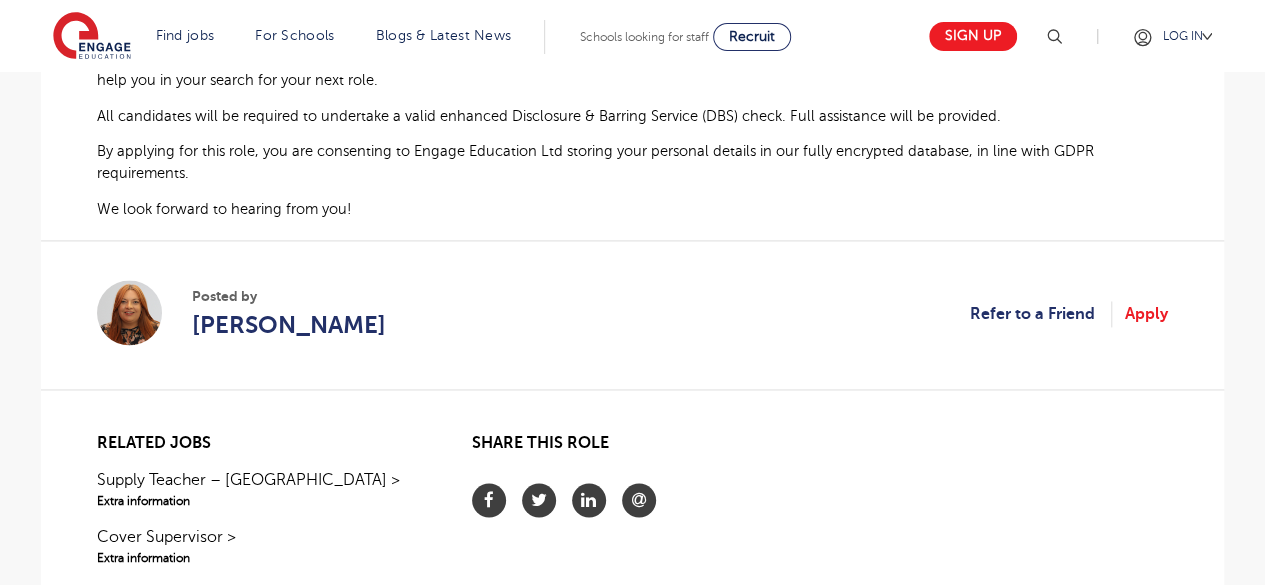 scroll, scrollTop: 1332, scrollLeft: 0, axis: vertical 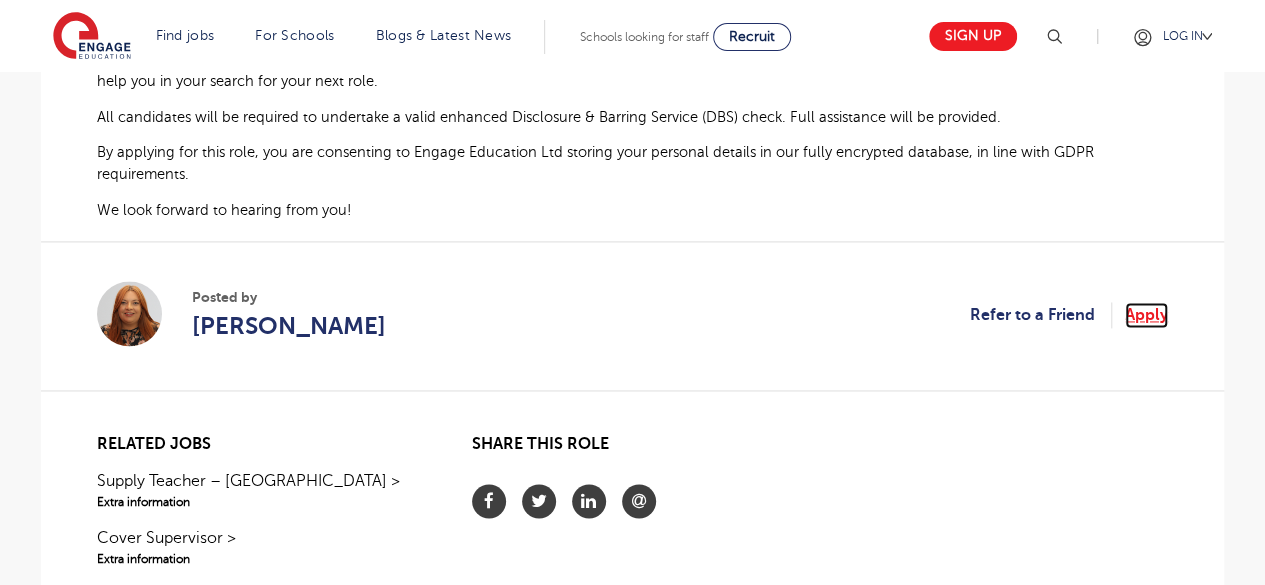 click on "Apply" at bounding box center [1146, 315] 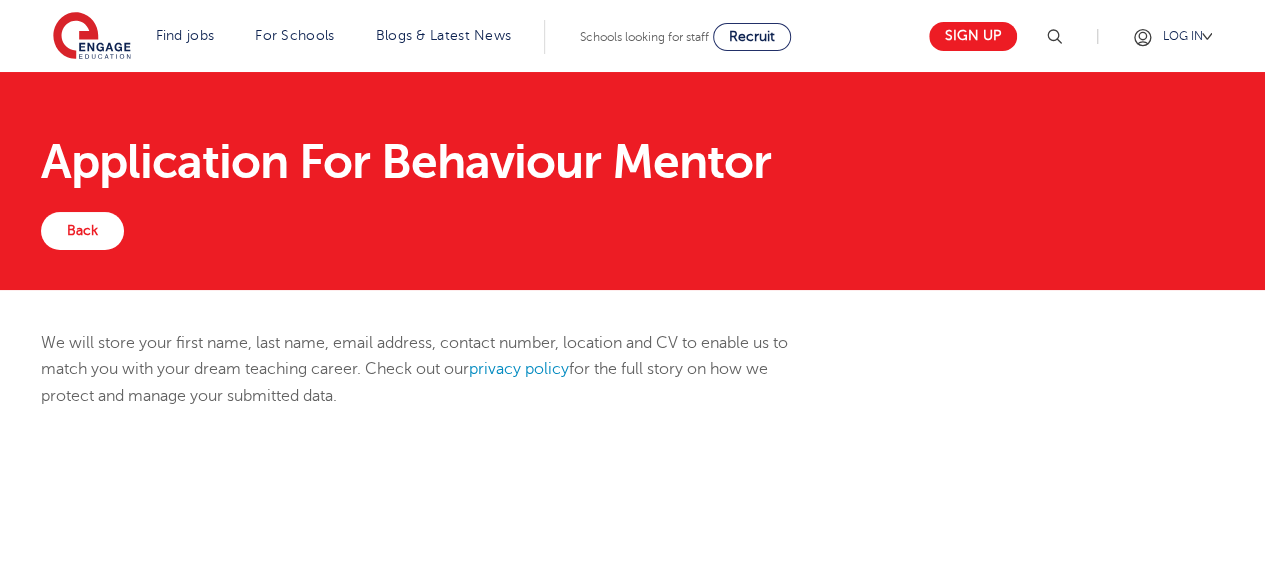 scroll, scrollTop: 199, scrollLeft: 0, axis: vertical 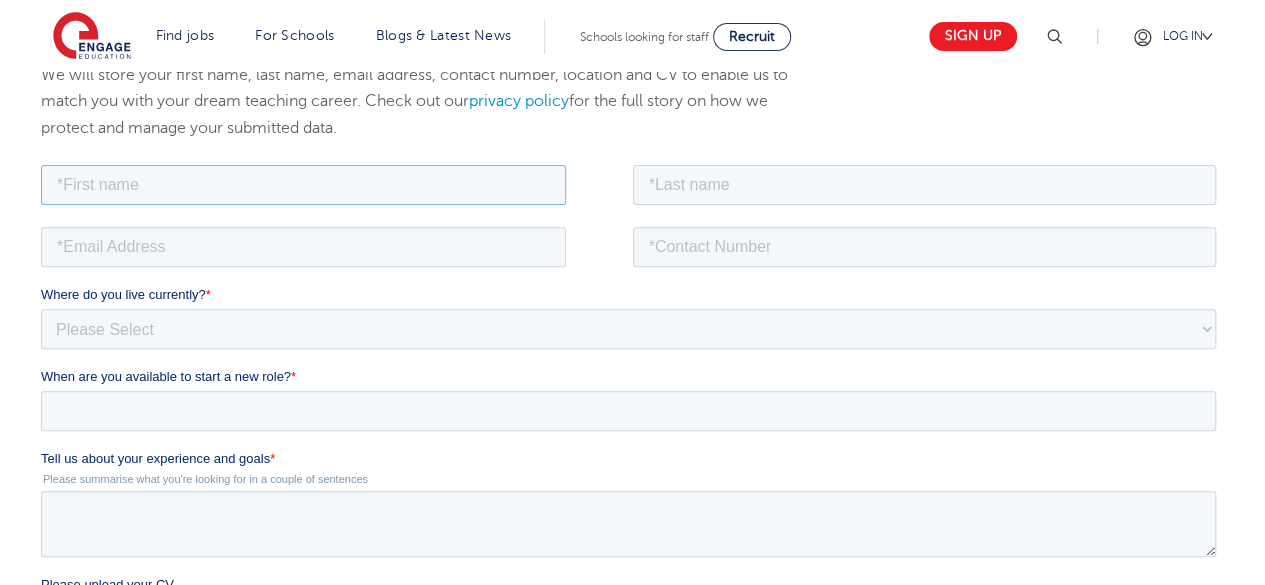 click at bounding box center (303, 184) 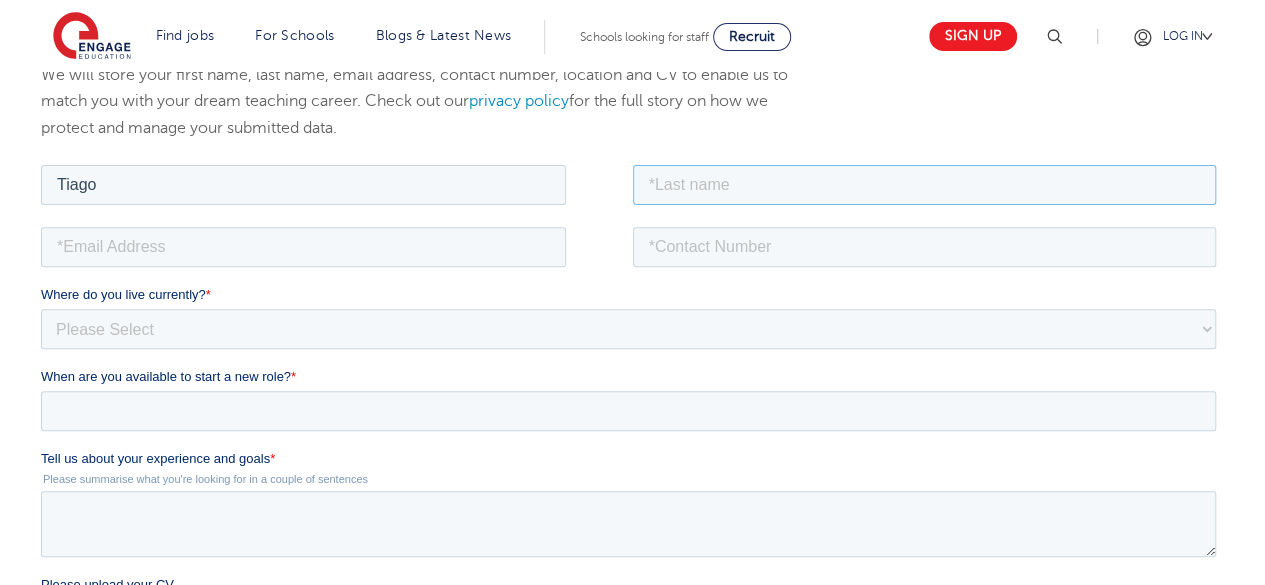 type on "[PERSON_NAME]" 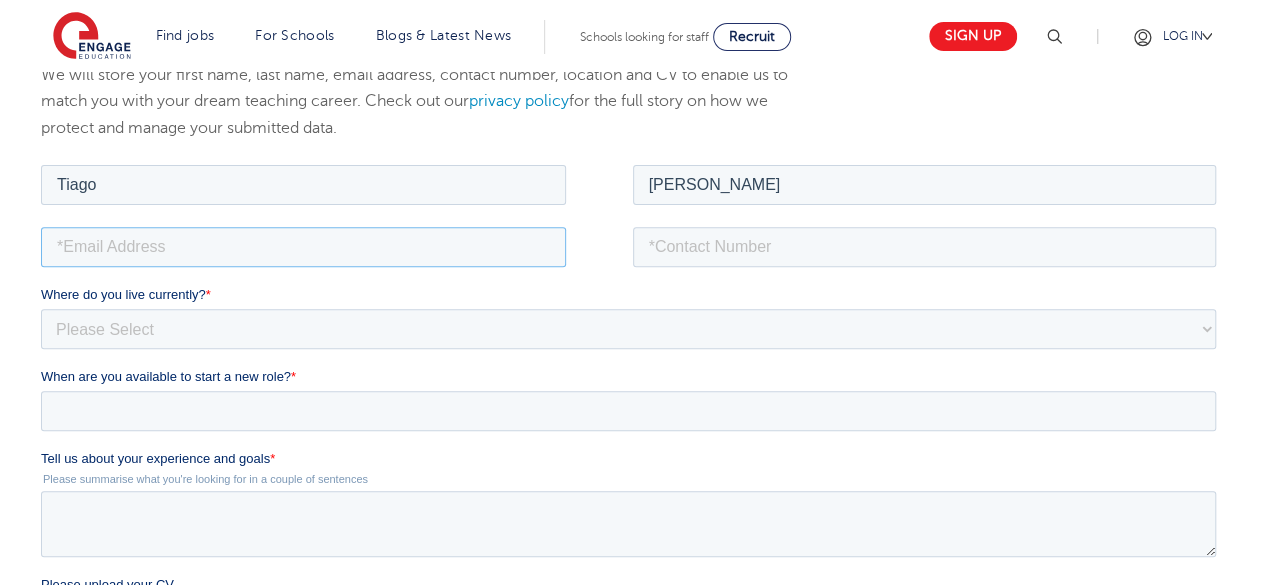 type on "[EMAIL_ADDRESS][DOMAIN_NAME]" 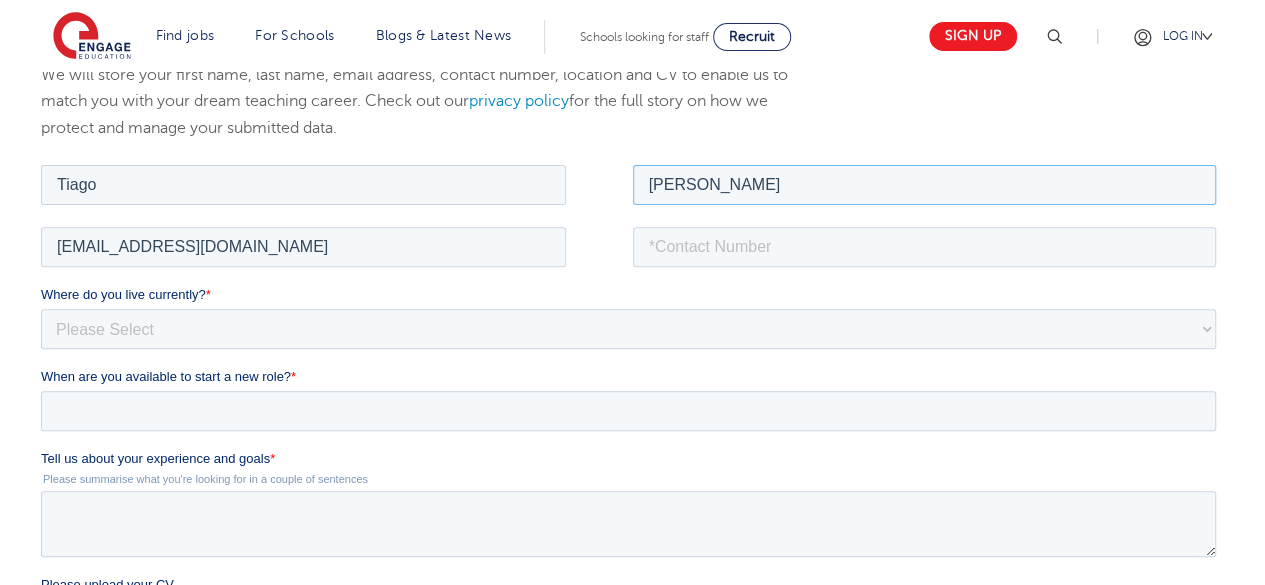 click on "Coutinho" at bounding box center [925, 184] 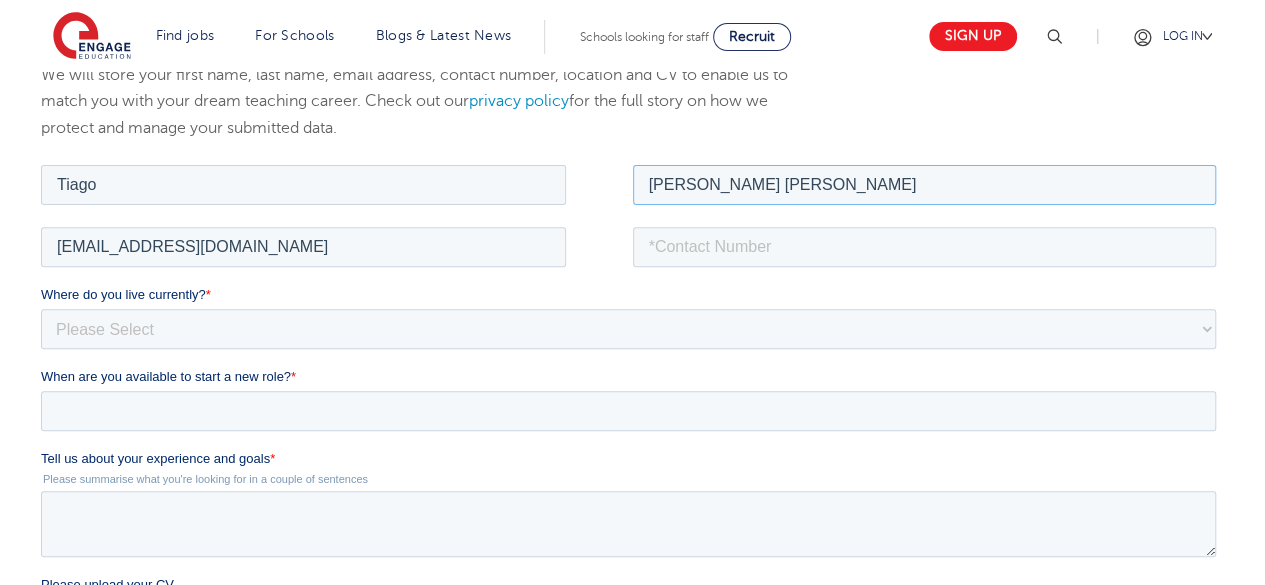 type on "Baptista Coutinho" 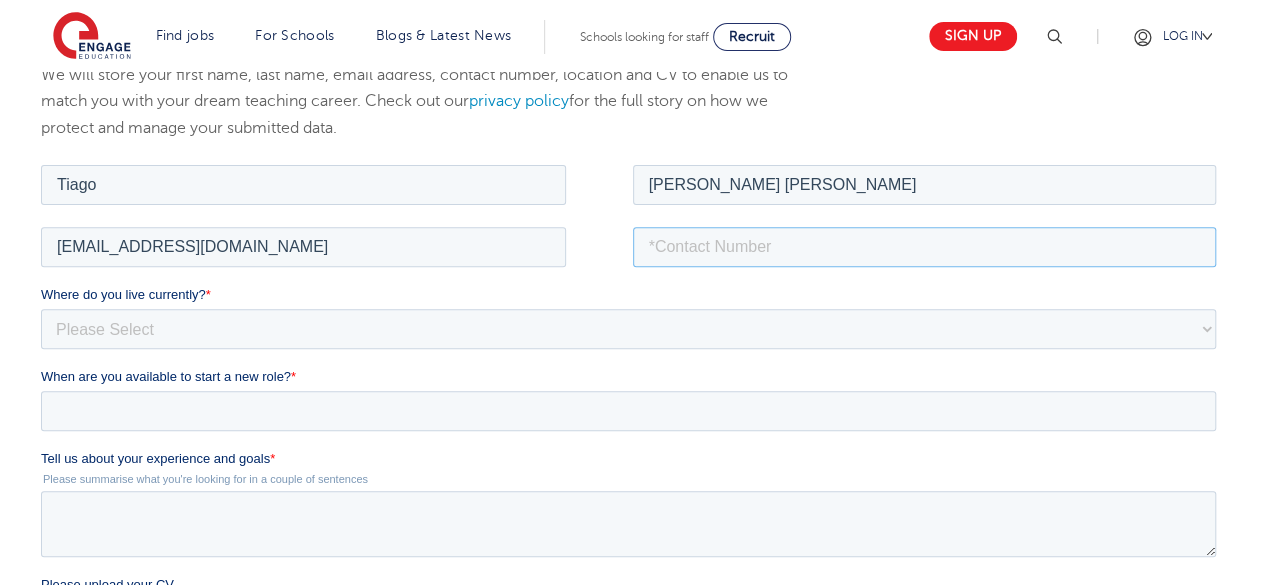 click at bounding box center [925, 246] 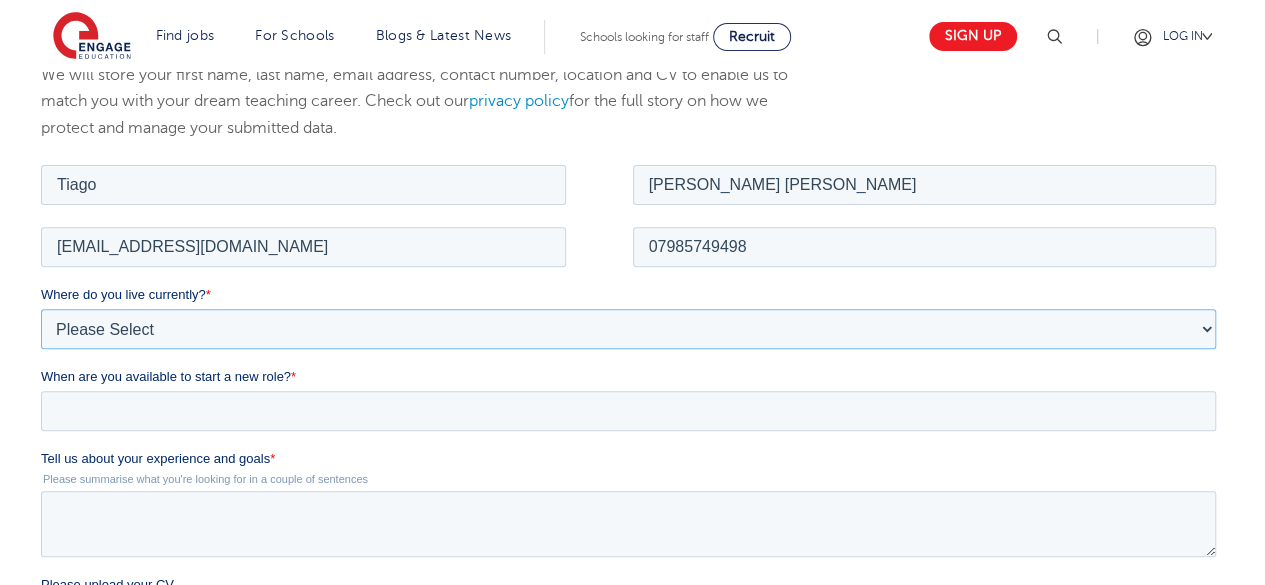 click on "Please Select UK Canada Ireland Australia New Zealand Europe USA South Africa Jamaica Africa Asia Middle East South America Caribbean" at bounding box center [628, 328] 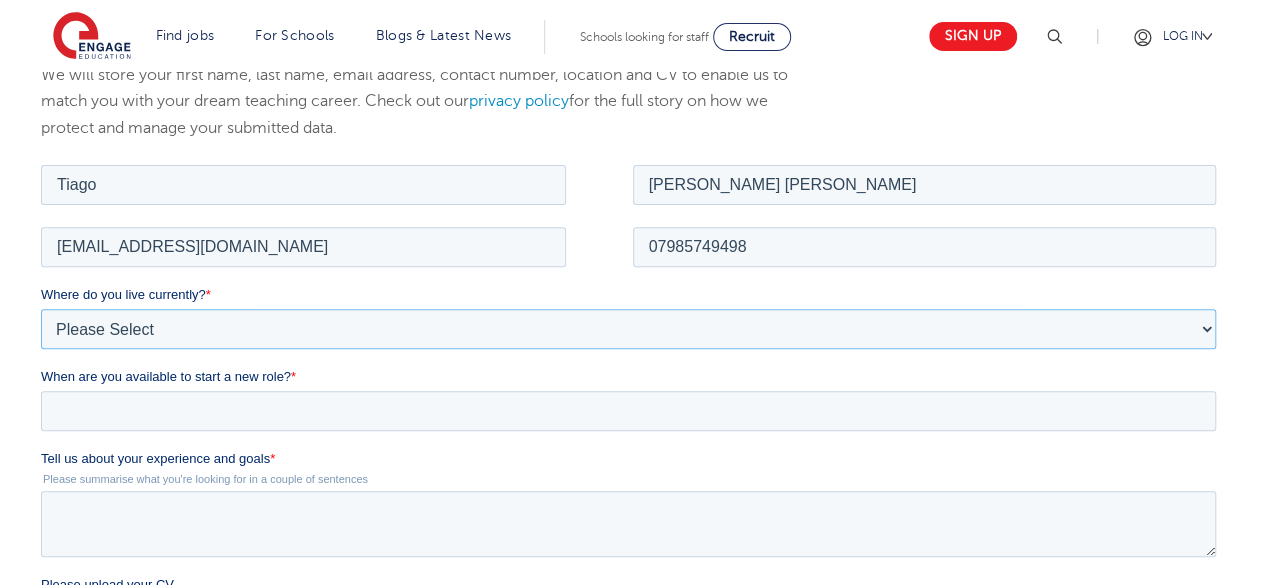 select on "UK" 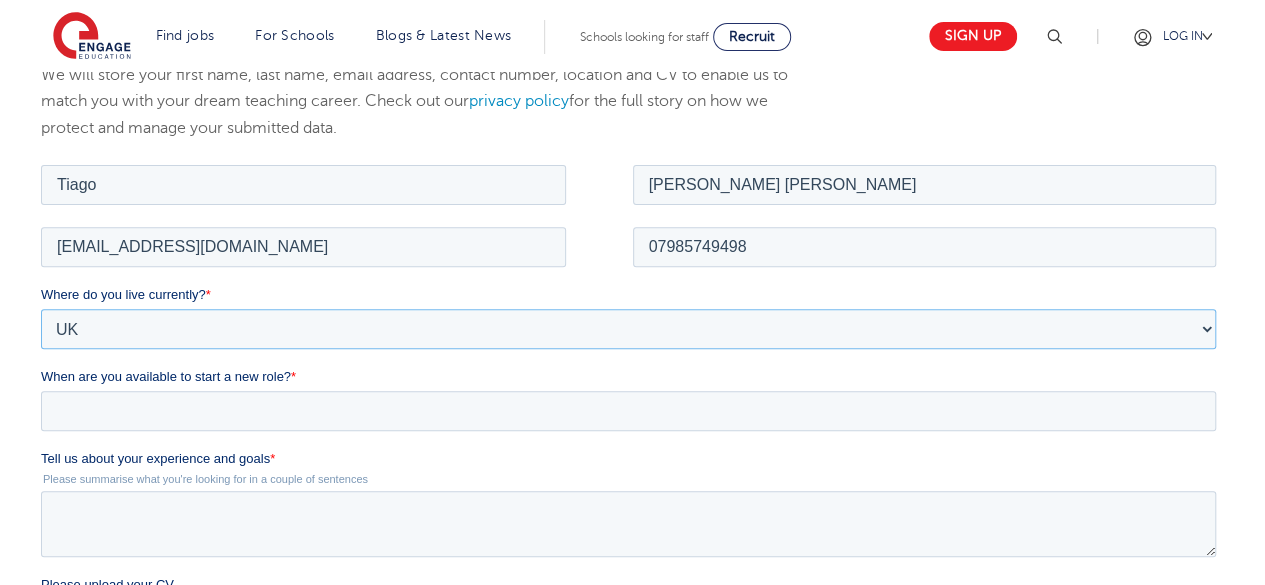 click on "Please Select UK Canada Ireland Australia New Zealand Europe USA South Africa Jamaica Africa Asia Middle East South America Caribbean" at bounding box center [628, 328] 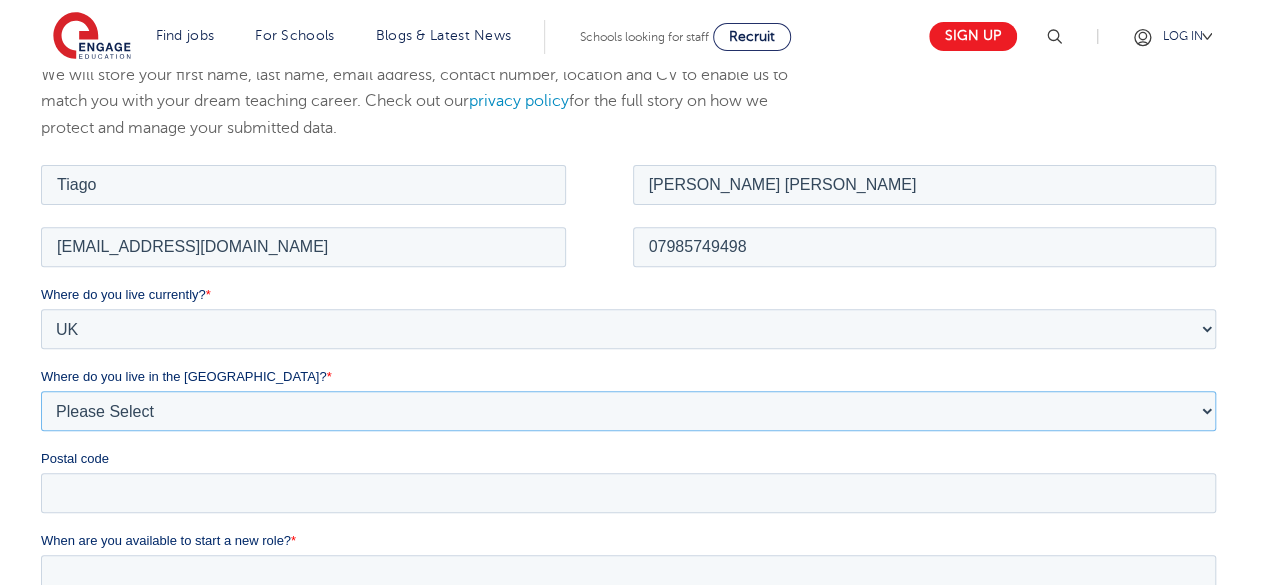 click on "Please Select Overseas Barnsley Bedfordshire Berkshire Bournemouth Bracknell Forest Bradford Brighton and Hove Bristol Buckinghamshire Calderdale Cambridgeshire Cheshire City of London City of Plymouth Cornwall County Durham Cumbria Derbyshire Devon Doncaster Dorset Durham Durham and North Yorkshire East Riding of Yorkshire East Sussex Essex Gloucestershire Hampshire Herefordshire Hertfordshire Hull Isle of Wight Kent Kirklees Lancashire Leeds Leicestershire Lincolnshire London Luton Luton South Luton Town Centre Manchester Medway Merseyside Milton Keynes Norfolk Northamptonshire North Somerset Northumberland North Yorkshire Nottinghamshire Oxfordshire Peterborough Poole Portsmouth Reading Rotherham Rutland Sheffield Shropshire Slough Somerset Southampton Southend On Sea South Yorkshire Staffordshire Suffolk Surrey Thurrock Torbay Tyne and Wear Wakefield Warwickshire West Berkshire West Midlands West Sussex West Yorkshire Wiltshire Windsor and Maidenhead Wokingham Worcestershire York" at bounding box center (628, 410) 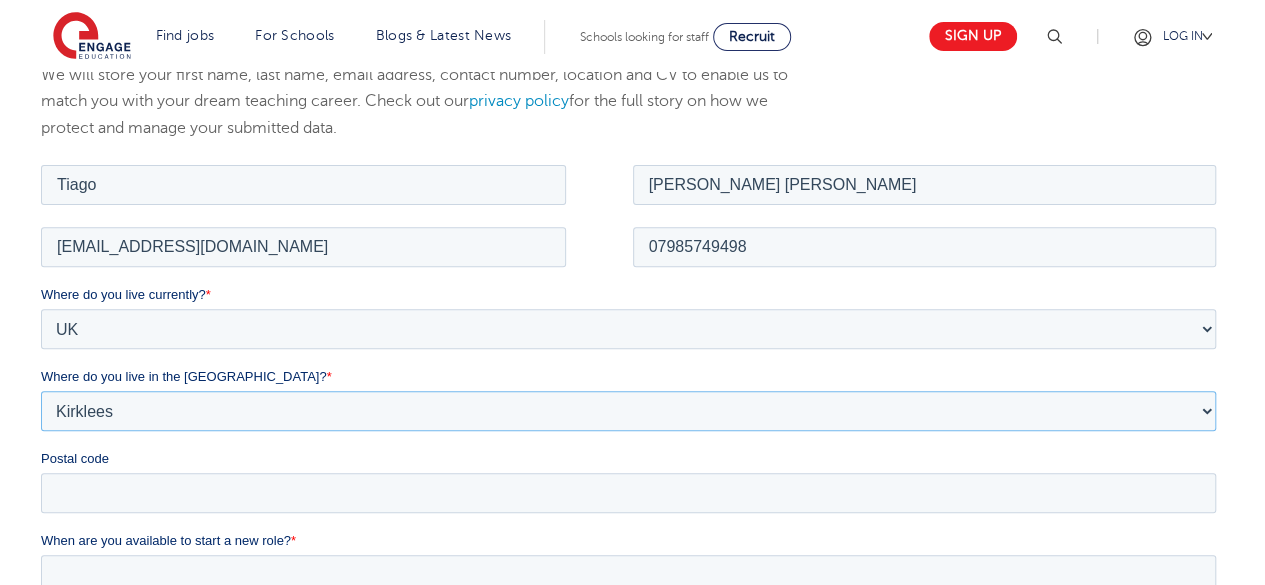 click on "Please Select Overseas Barnsley Bedfordshire Berkshire Bournemouth Bracknell Forest Bradford Brighton and Hove Bristol Buckinghamshire Calderdale Cambridgeshire Cheshire City of London City of Plymouth Cornwall County Durham Cumbria Derbyshire Devon Doncaster Dorset Durham Durham and North Yorkshire East Riding of Yorkshire East Sussex Essex Gloucestershire Hampshire Herefordshire Hertfordshire Hull Isle of Wight Kent Kirklees Lancashire Leeds Leicestershire Lincolnshire London Luton Luton South Luton Town Centre Manchester Medway Merseyside Milton Keynes Norfolk Northamptonshire North Somerset Northumberland North Yorkshire Nottinghamshire Oxfordshire Peterborough Poole Portsmouth Reading Rotherham Rutland Sheffield Shropshire Slough Somerset Southampton Southend On Sea South Yorkshire Staffordshire Suffolk Surrey Thurrock Torbay Tyne and Wear Wakefield Warwickshire West Berkshire West Midlands West Sussex West Yorkshire Wiltshire Windsor and Maidenhead Wokingham Worcestershire York" at bounding box center (628, 410) 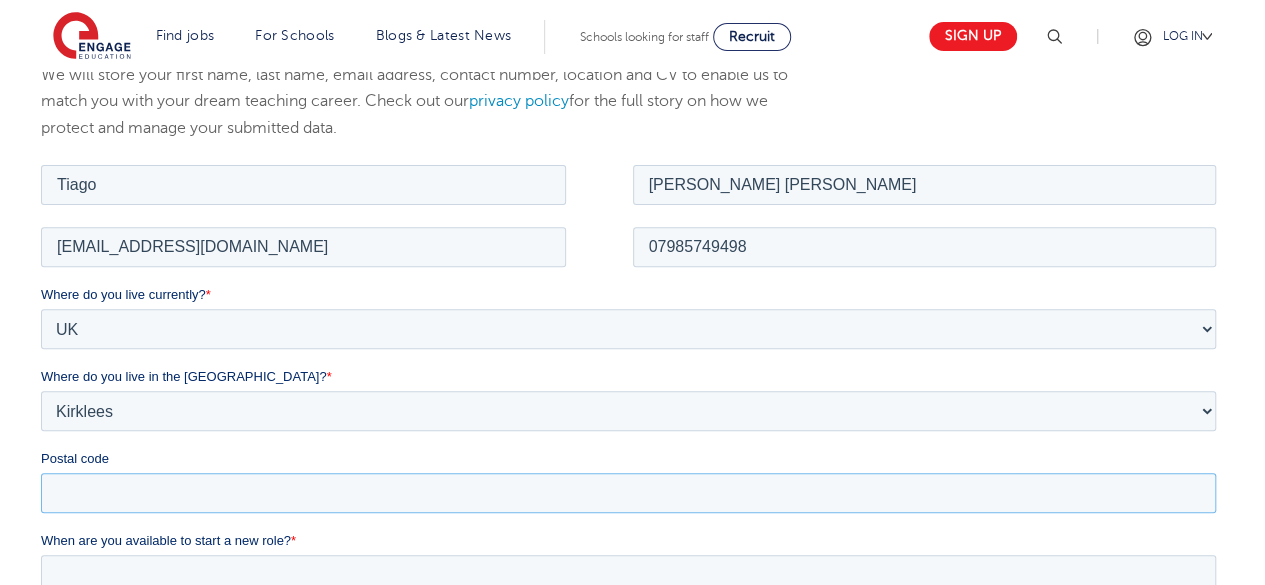 click on "Postal code" at bounding box center (628, 492) 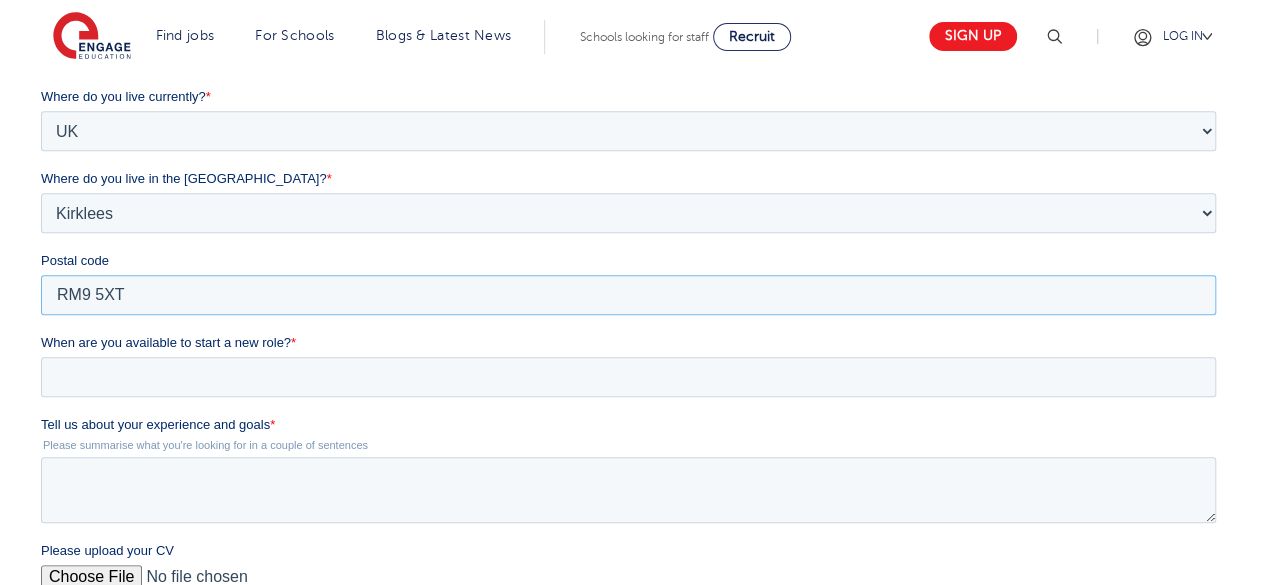 scroll, scrollTop: 468, scrollLeft: 0, axis: vertical 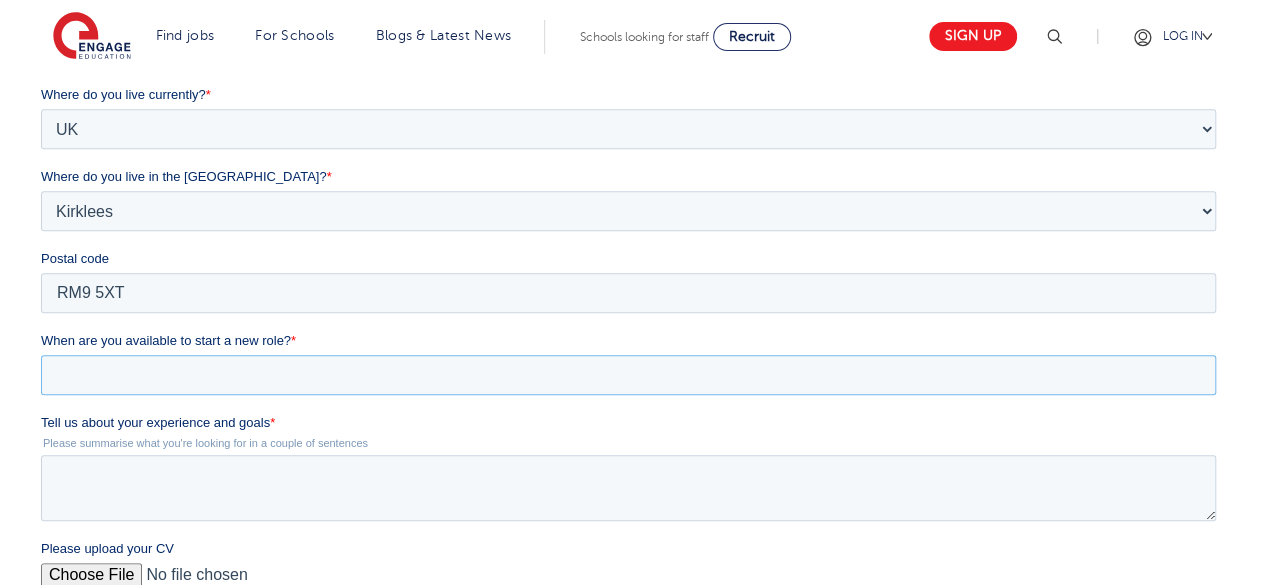 click on "When are you available to start a new role? *" at bounding box center (628, 375) 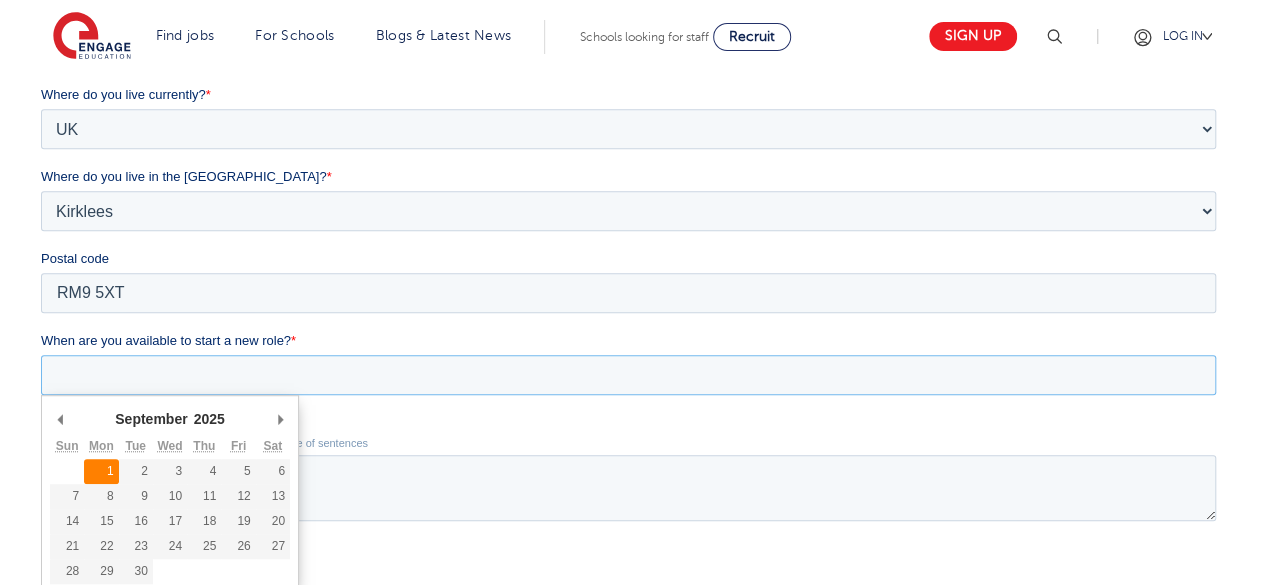 type on "2025-09-01" 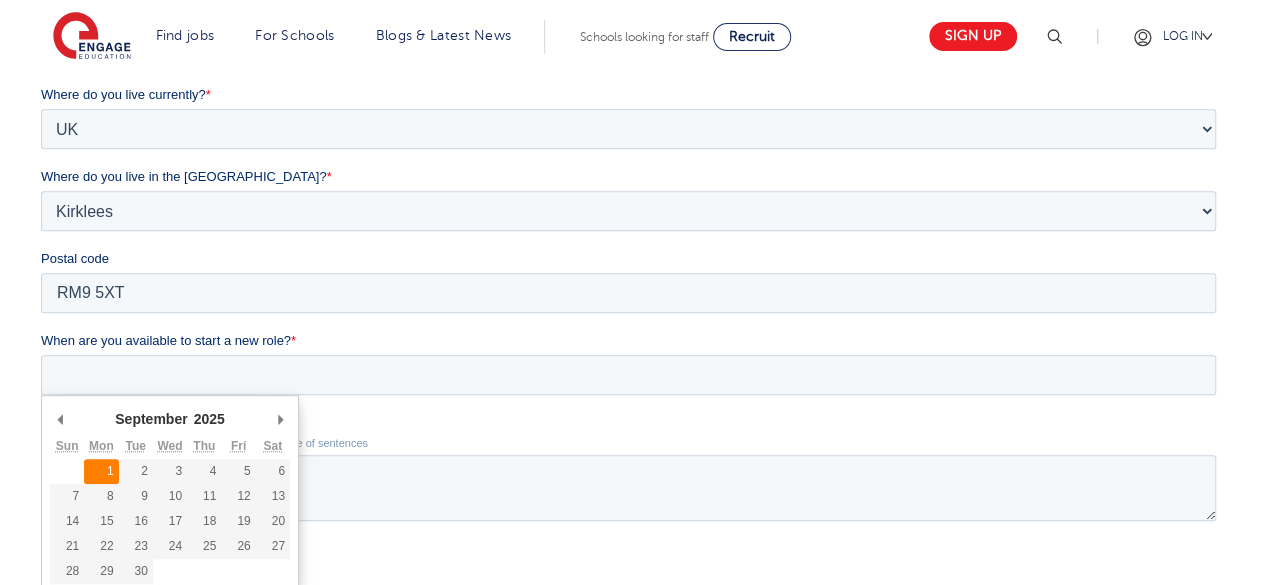 type on "2025/09/01" 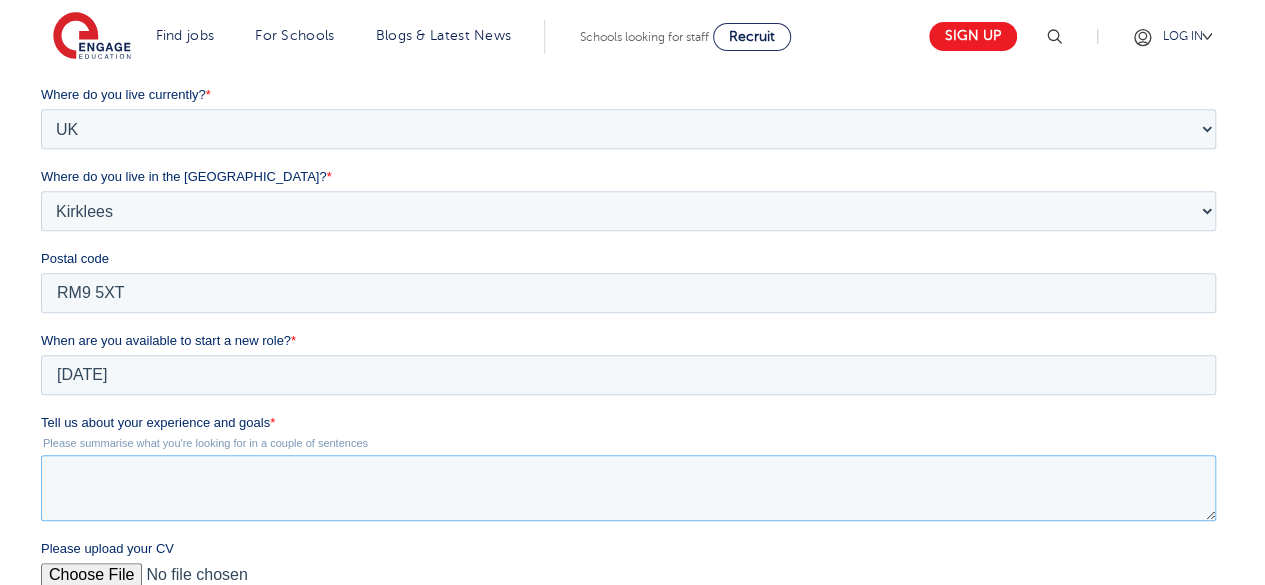 click on "Tell us about your experience and goals *" at bounding box center (628, 488) 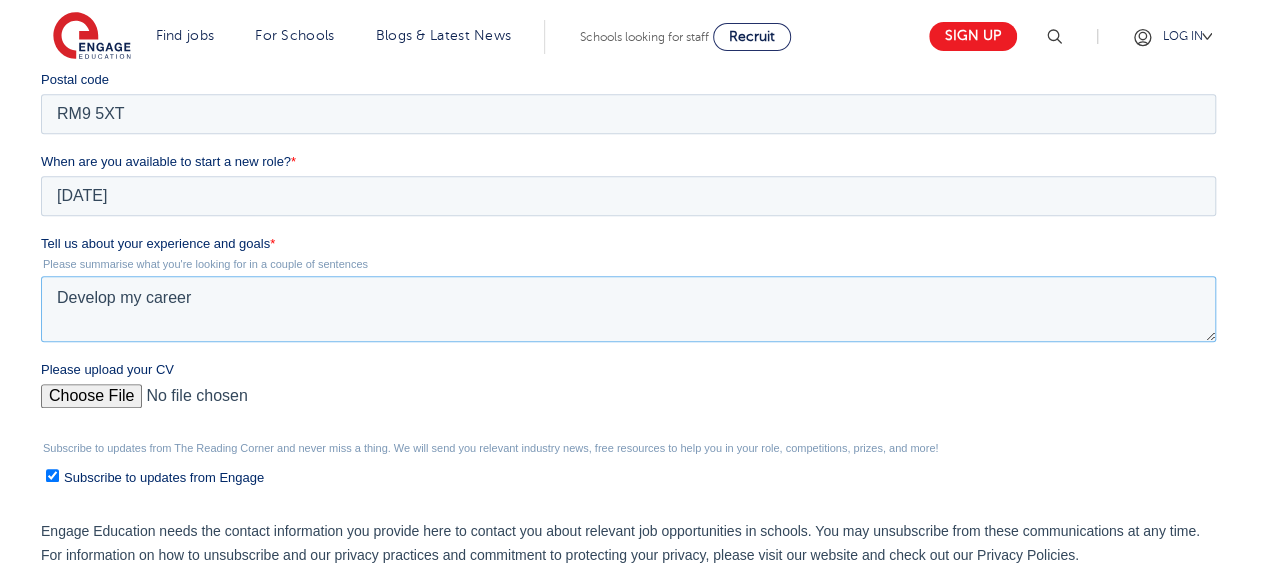 scroll, scrollTop: 648, scrollLeft: 0, axis: vertical 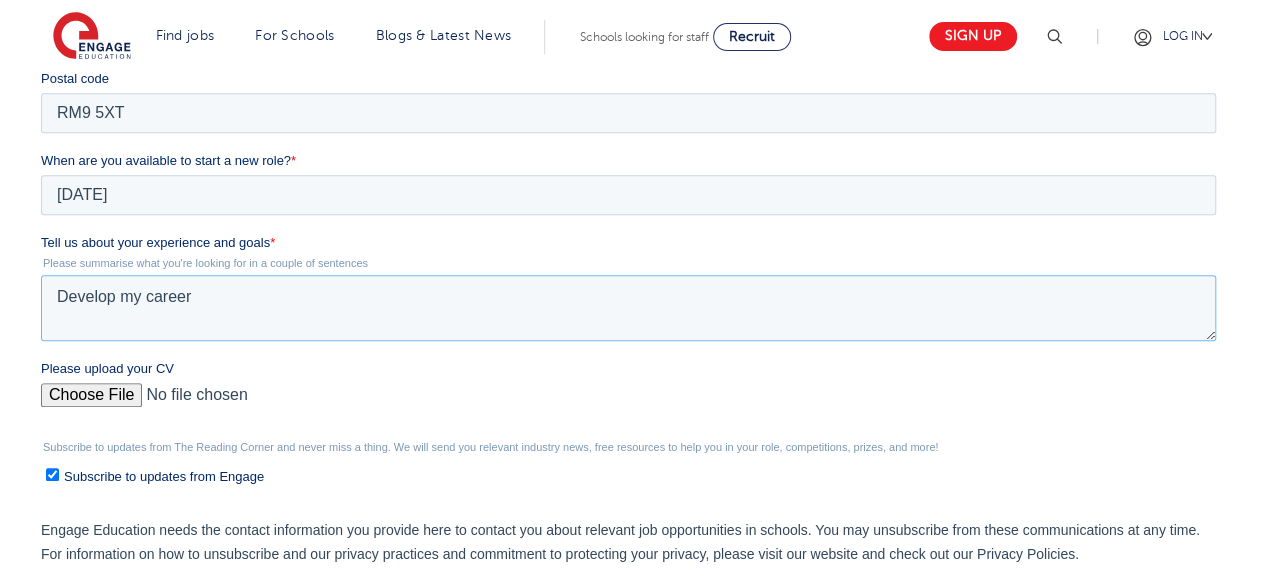 type on "Develop my career" 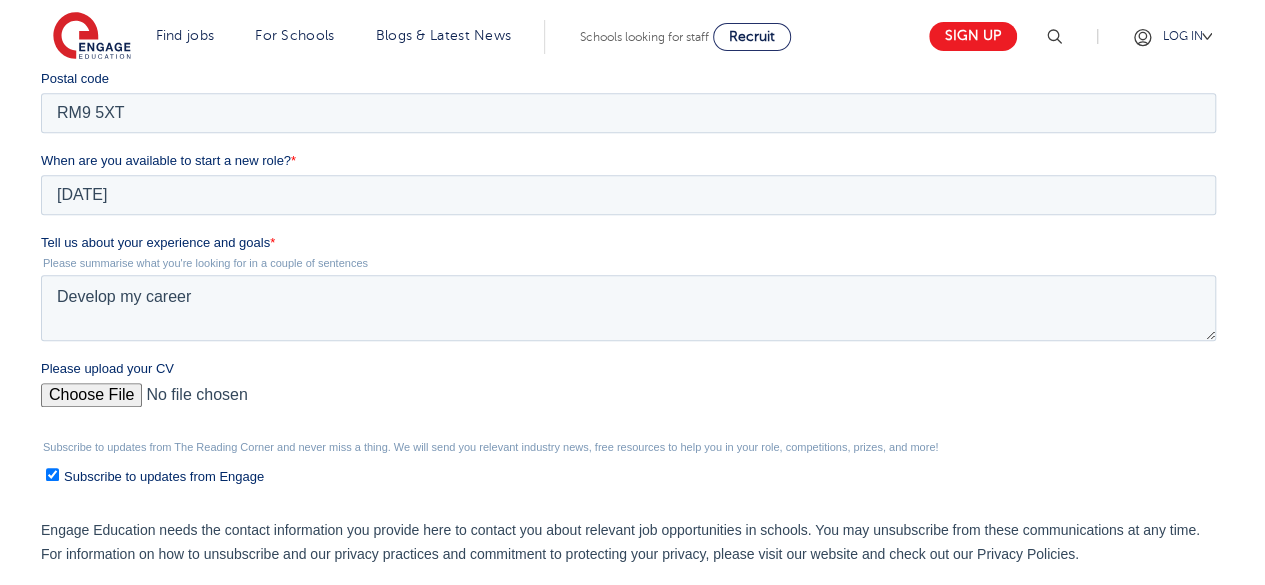 click on "Please upload your CV" at bounding box center [628, 403] 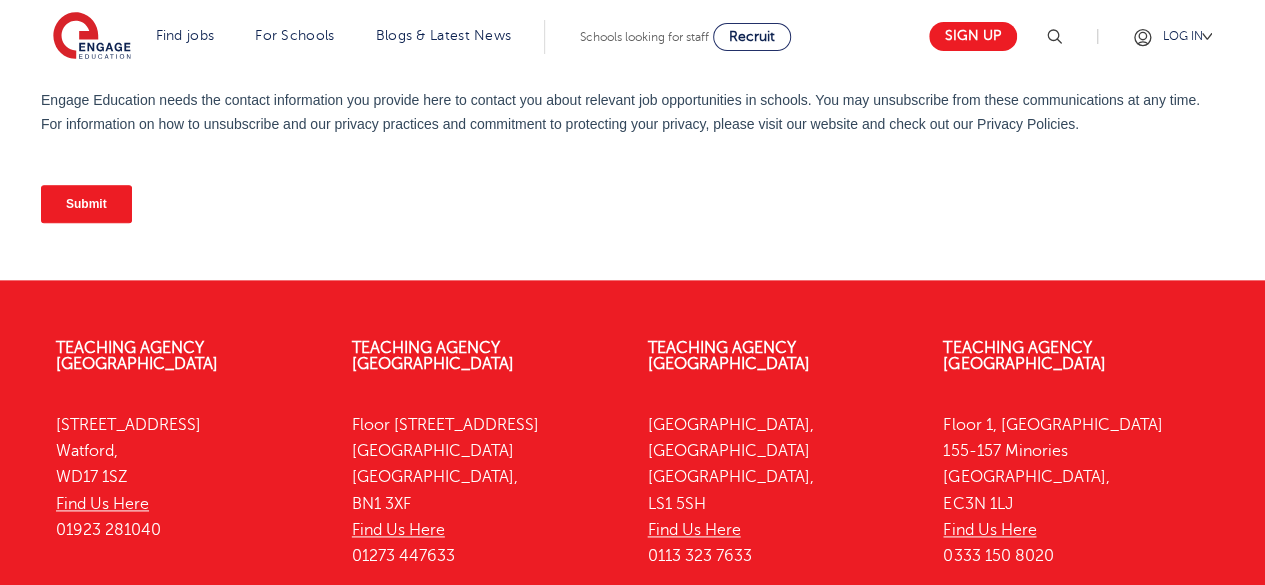 scroll, scrollTop: 1080, scrollLeft: 0, axis: vertical 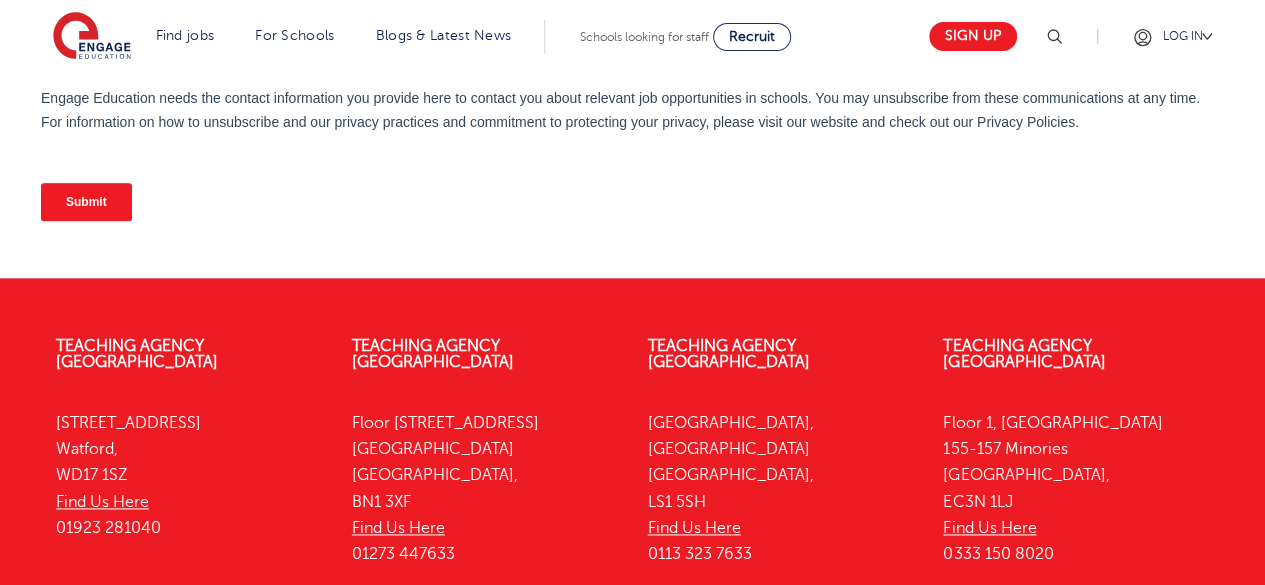 click on "Submit" at bounding box center [86, 202] 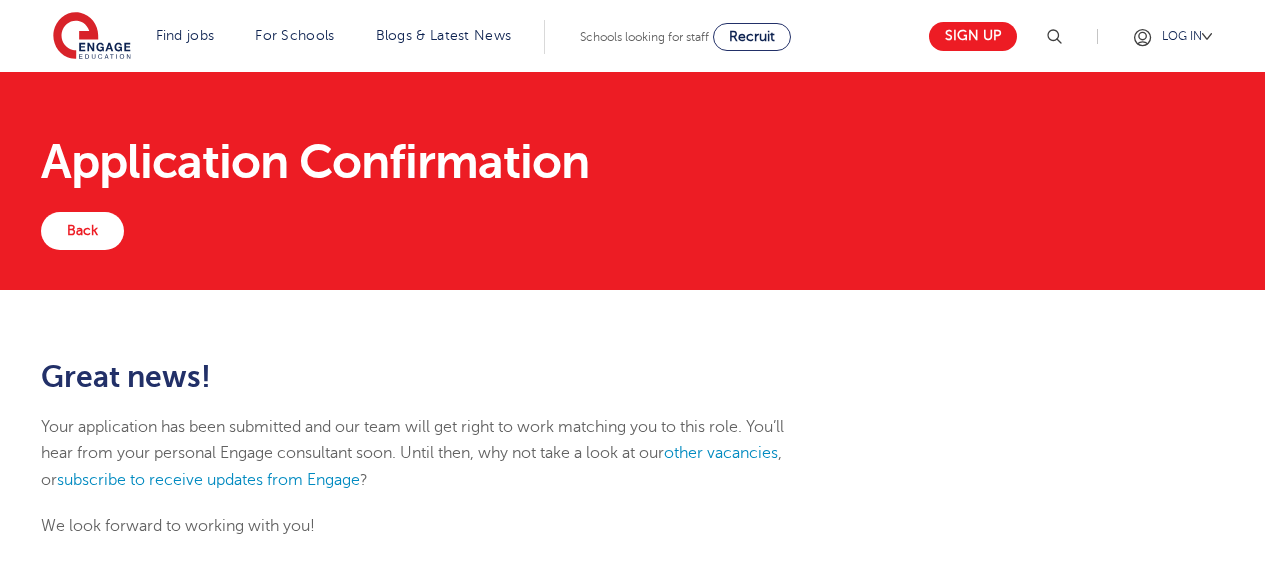 scroll, scrollTop: 0, scrollLeft: 0, axis: both 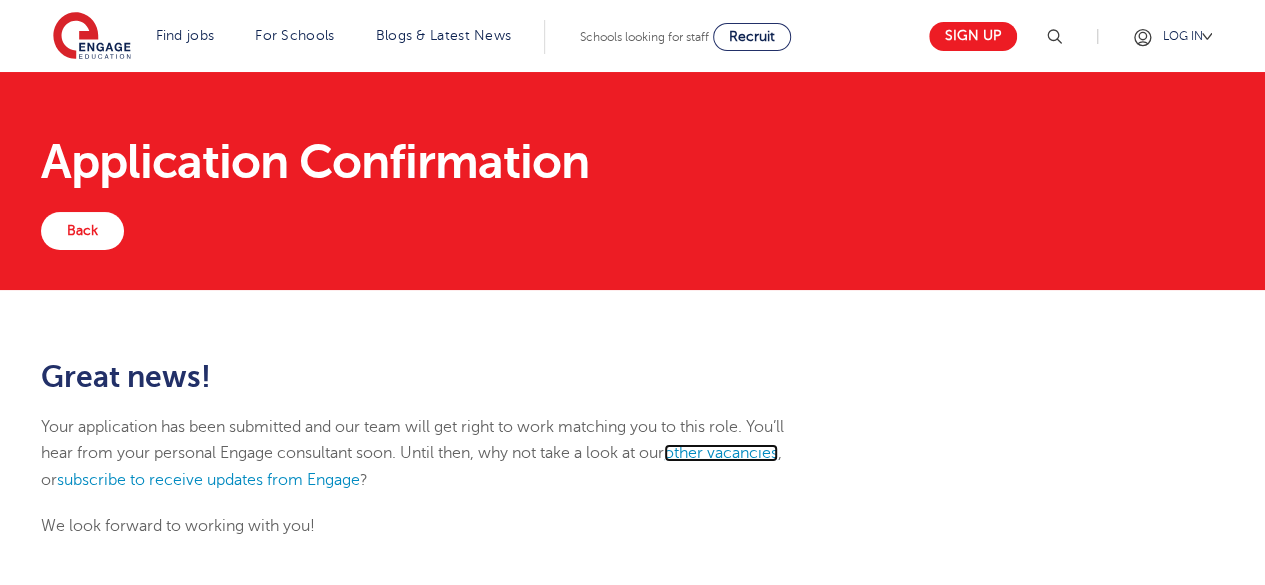 click on "other vacancies" at bounding box center (721, 453) 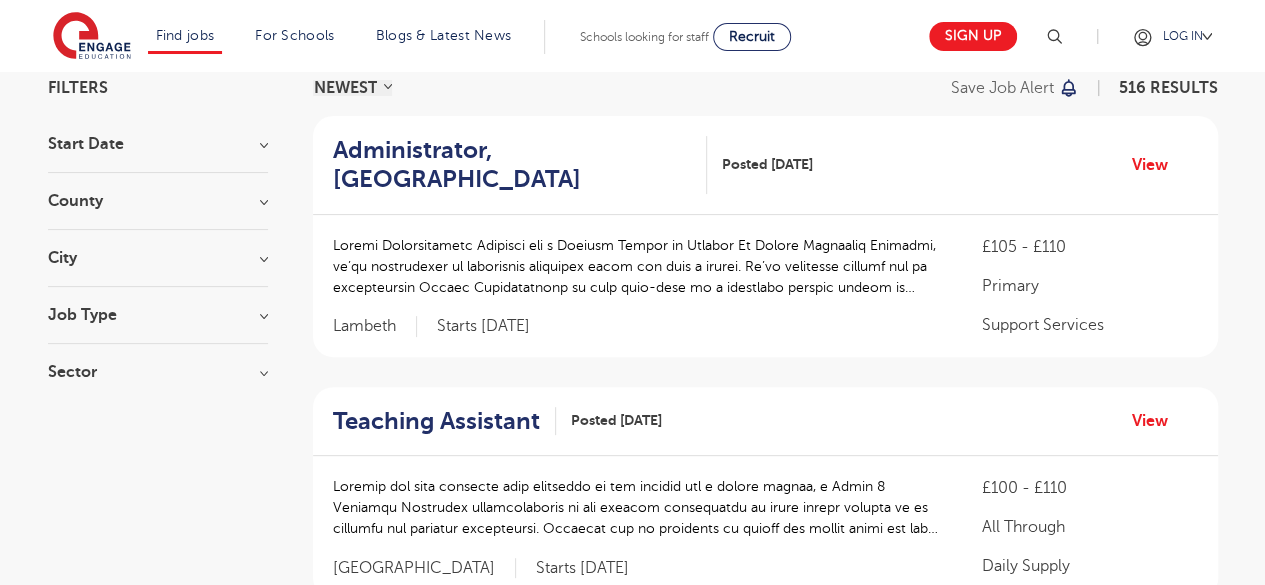scroll, scrollTop: 0, scrollLeft: 0, axis: both 